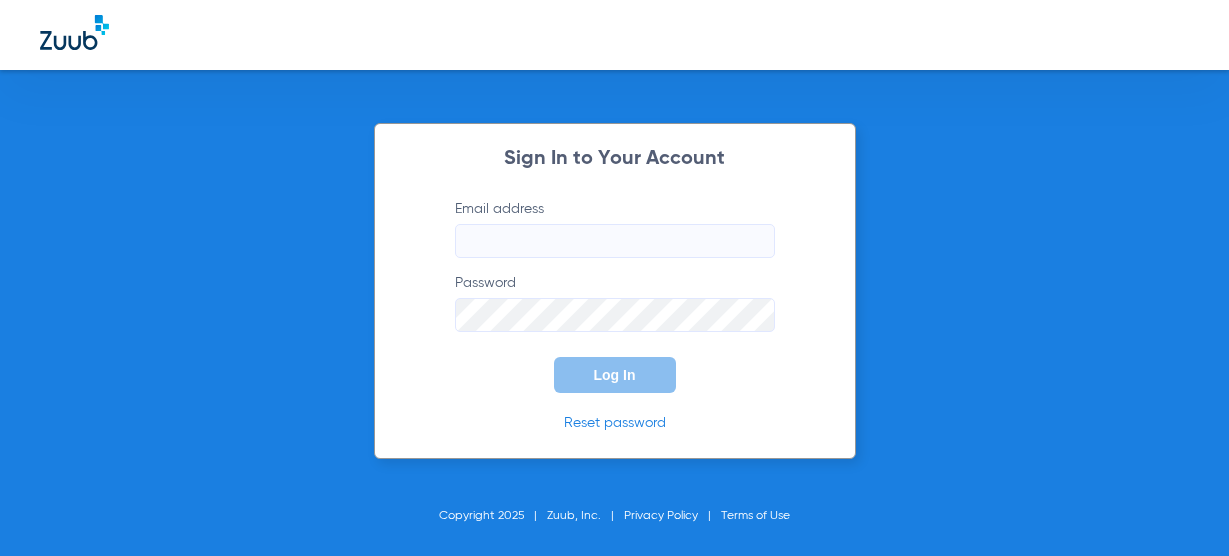 scroll, scrollTop: 0, scrollLeft: 0, axis: both 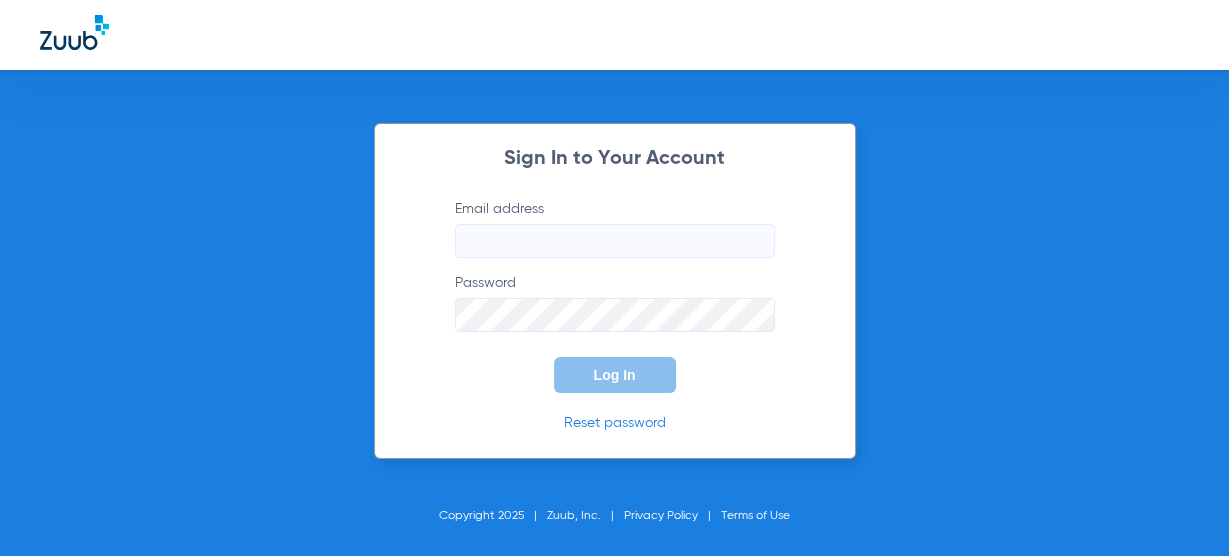 type on "[EMAIL]" 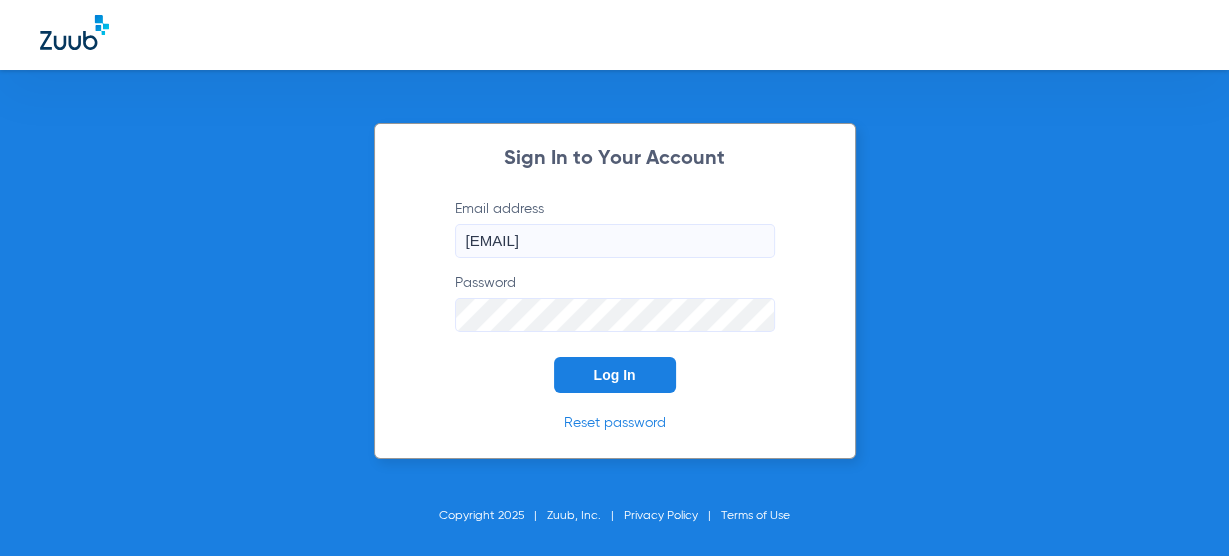 click on "Email address  [EMAIL]  Password  Log In" 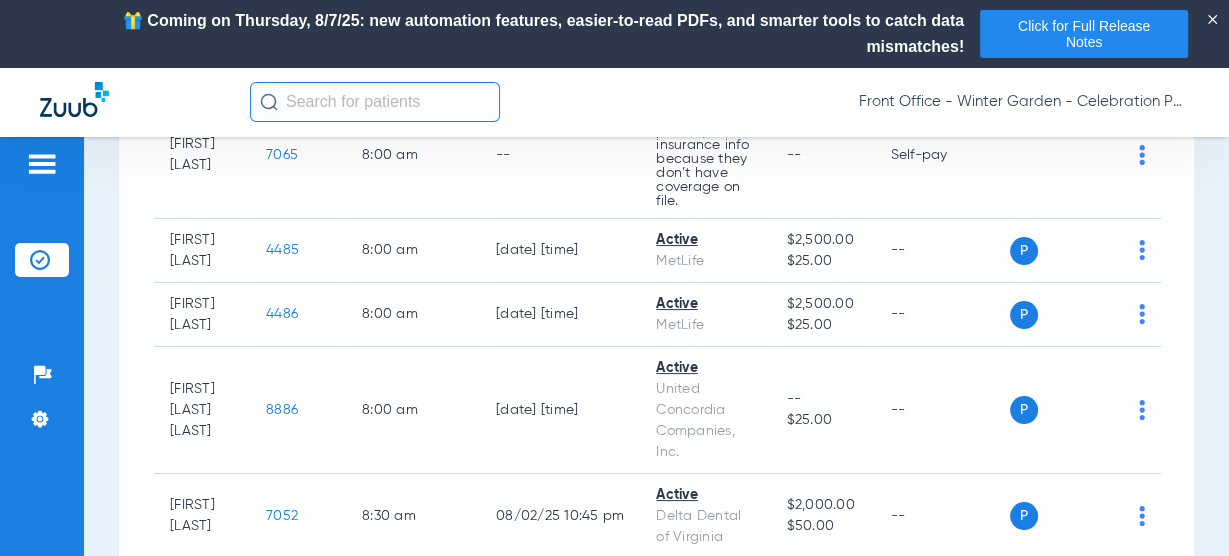 scroll, scrollTop: 0, scrollLeft: 0, axis: both 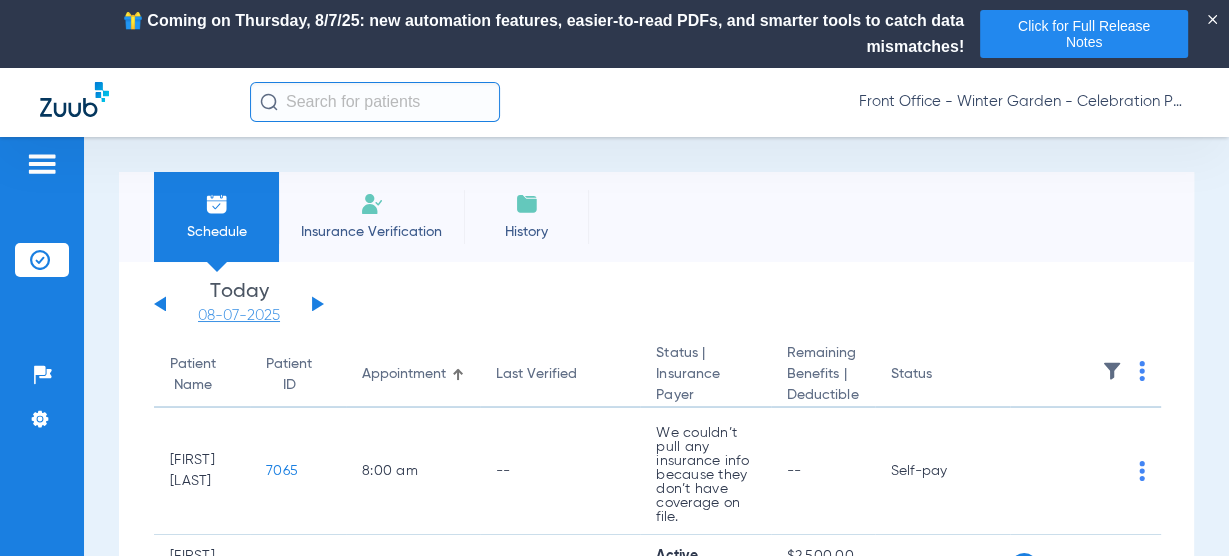 click on "08-07-2025" 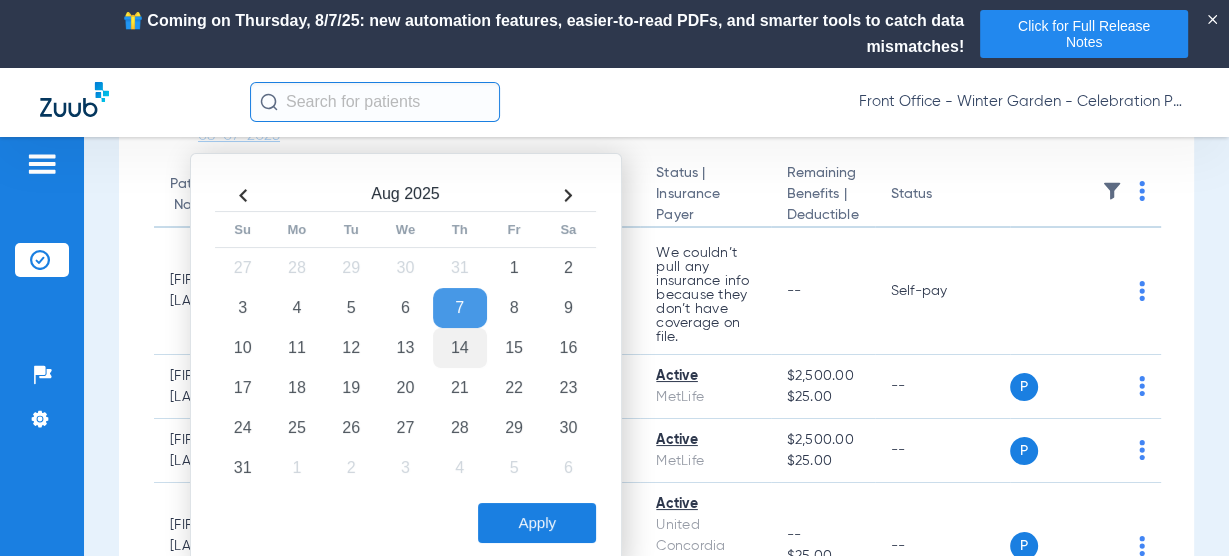 scroll, scrollTop: 240, scrollLeft: 0, axis: vertical 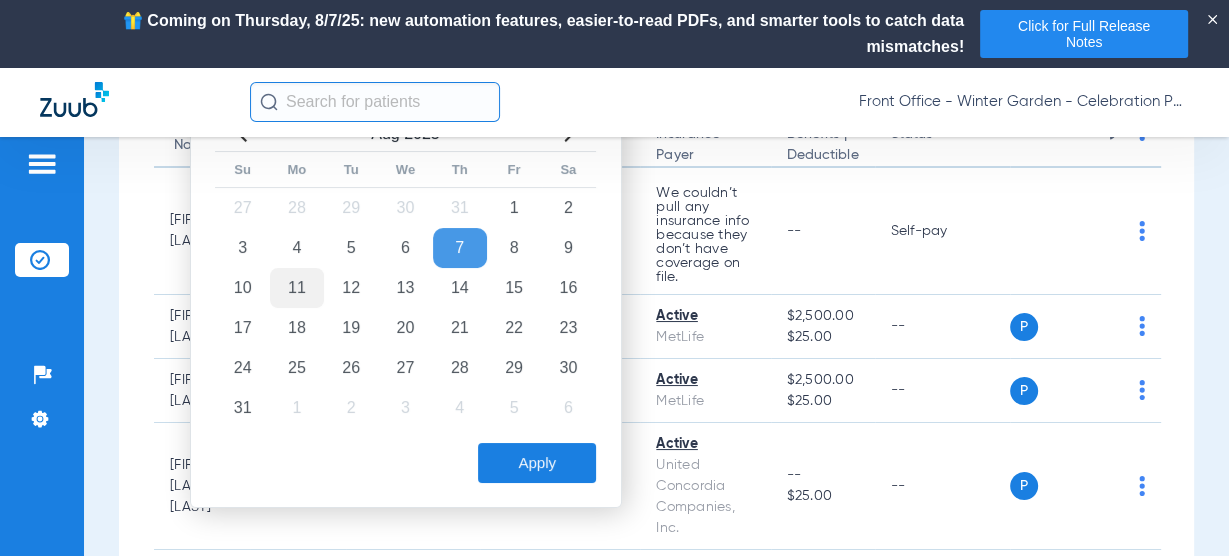 click on "11" 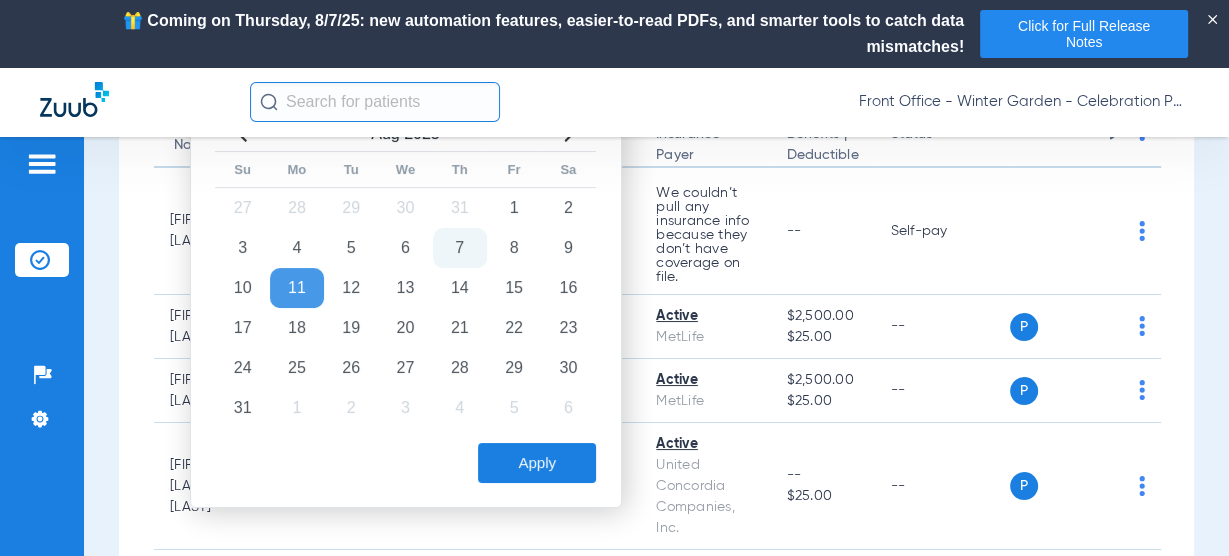 click on "Apply" 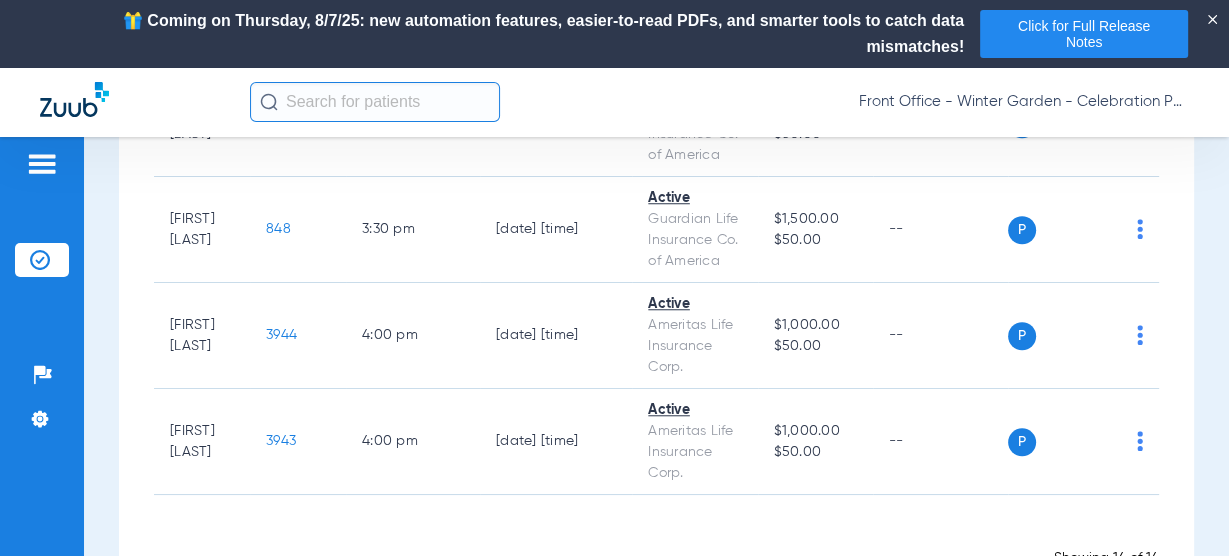 scroll, scrollTop: 1845, scrollLeft: 0, axis: vertical 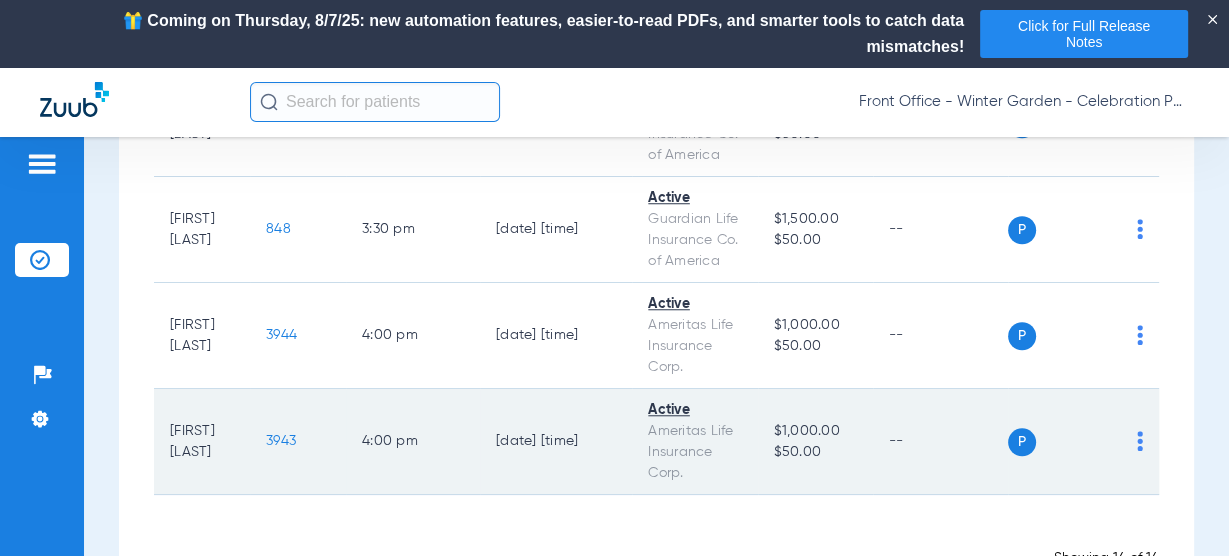 click on "3943" 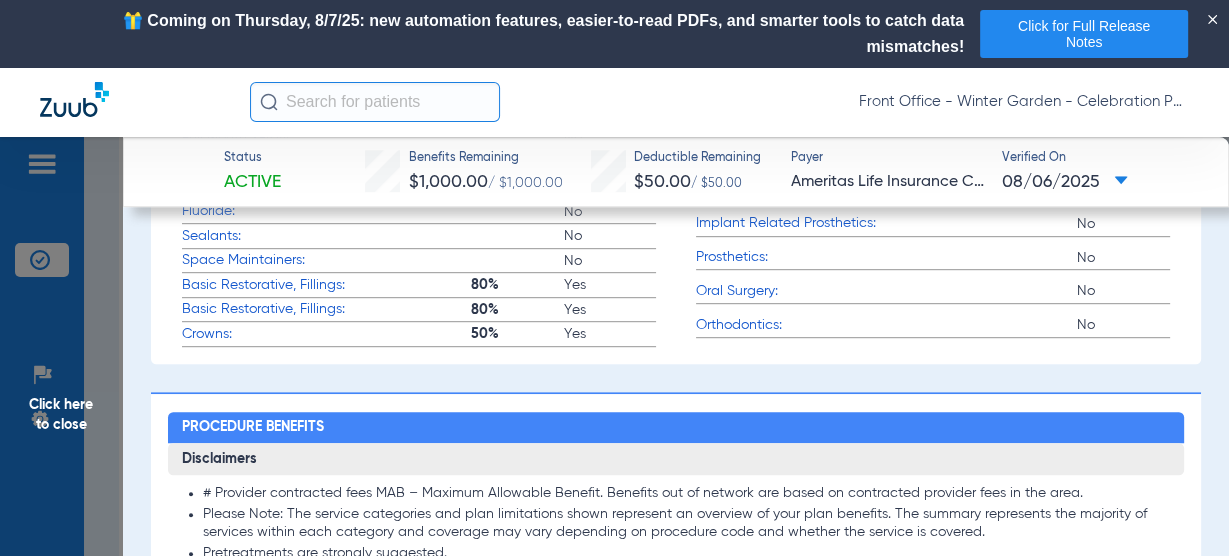 scroll, scrollTop: 800, scrollLeft: 0, axis: vertical 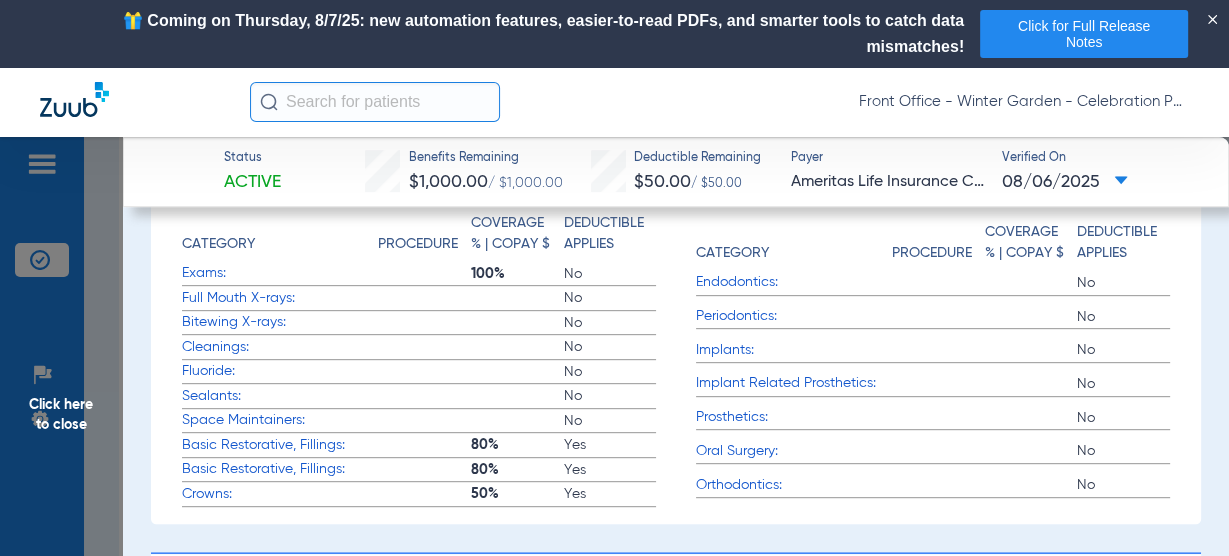 drag, startPoint x: 451, startPoint y: 263, endPoint x: 558, endPoint y: 286, distance: 109.444046 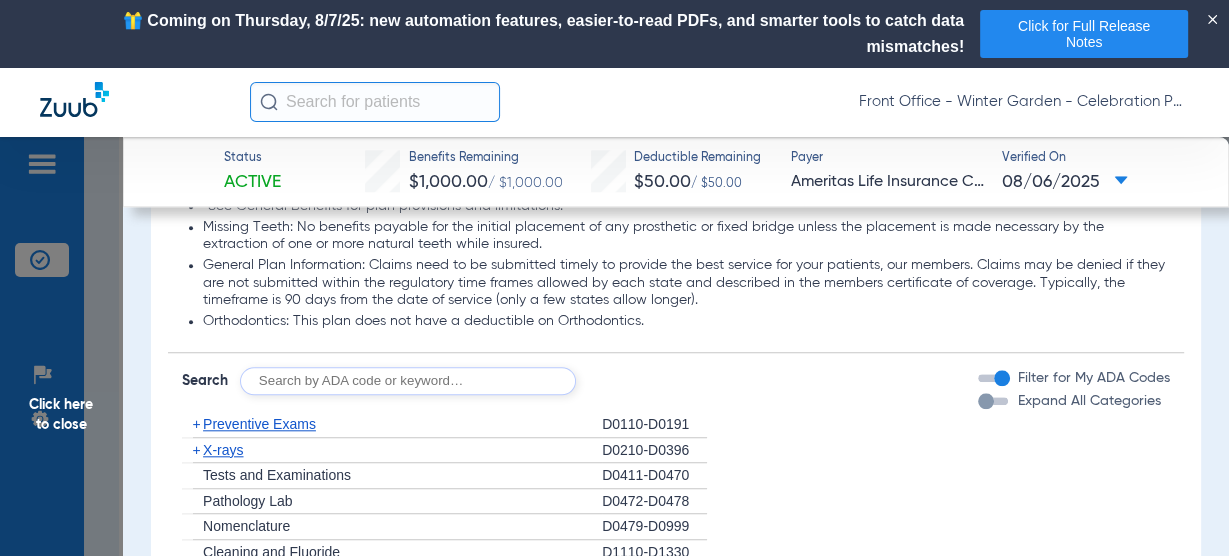 scroll, scrollTop: 1600, scrollLeft: 0, axis: vertical 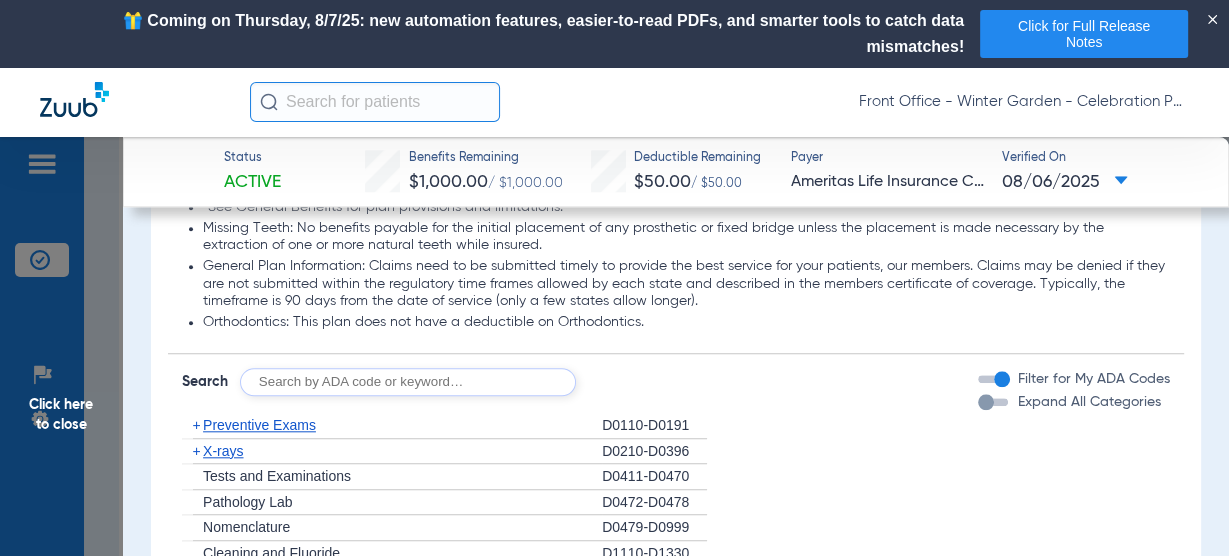click on "X-rays" 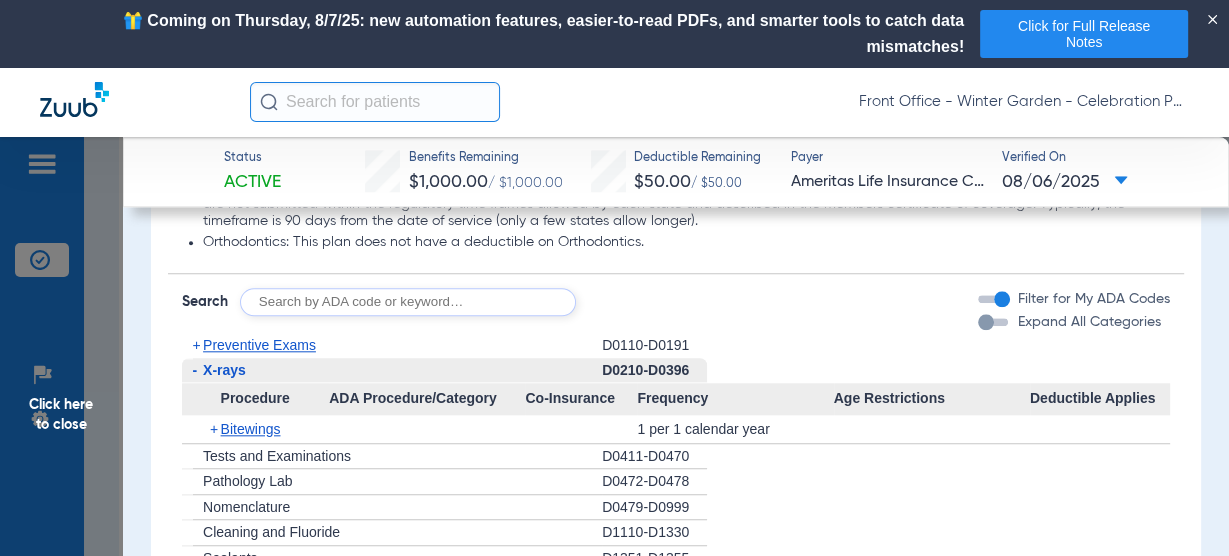 scroll, scrollTop: 1760, scrollLeft: 0, axis: vertical 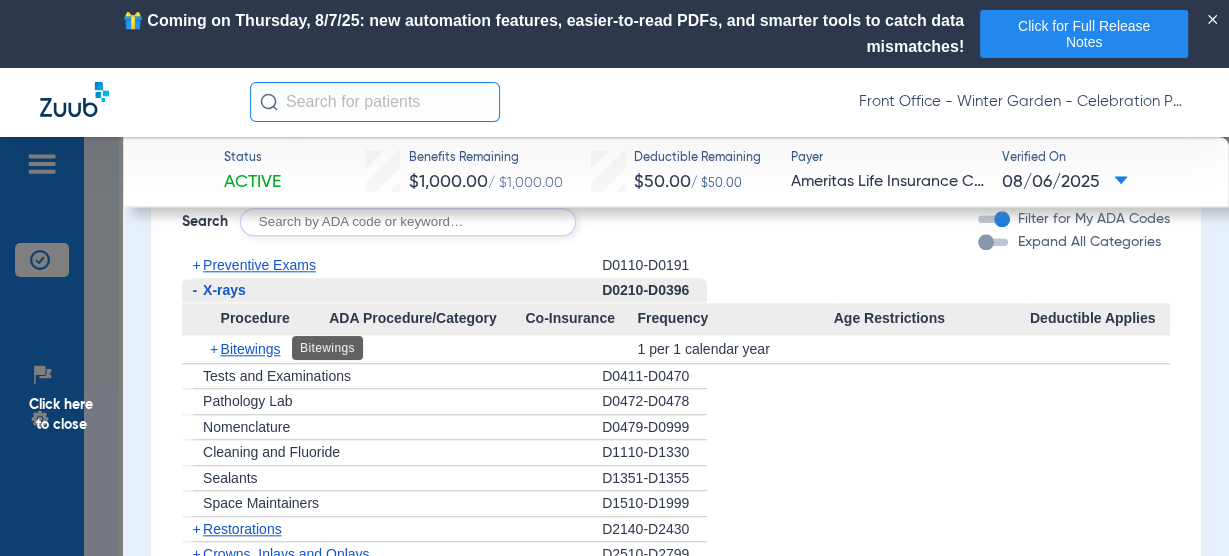 click on "Bitewings" 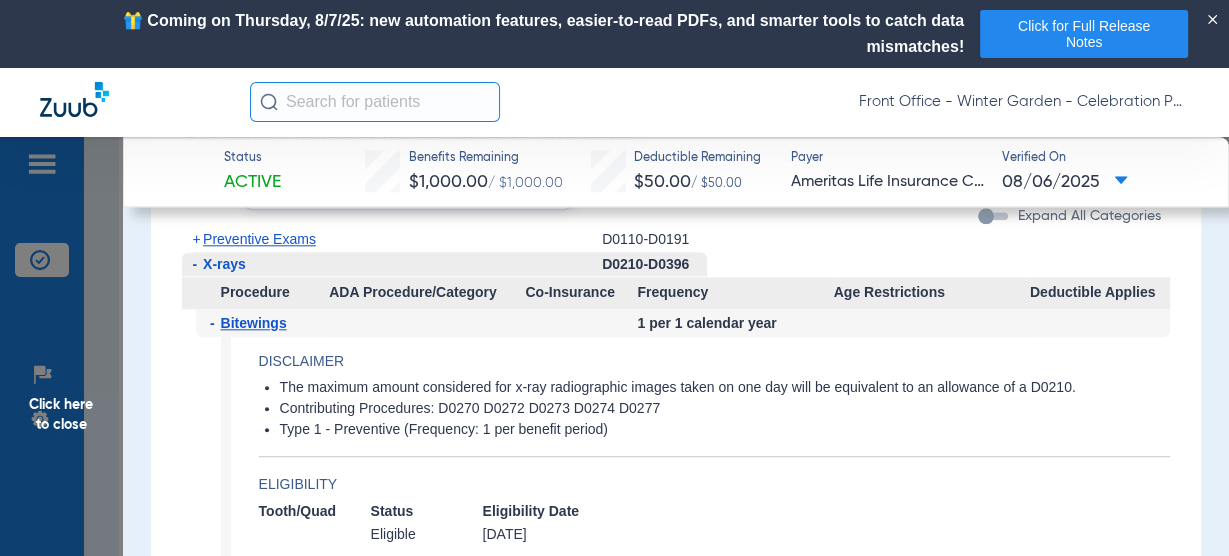 scroll, scrollTop: 1760, scrollLeft: 0, axis: vertical 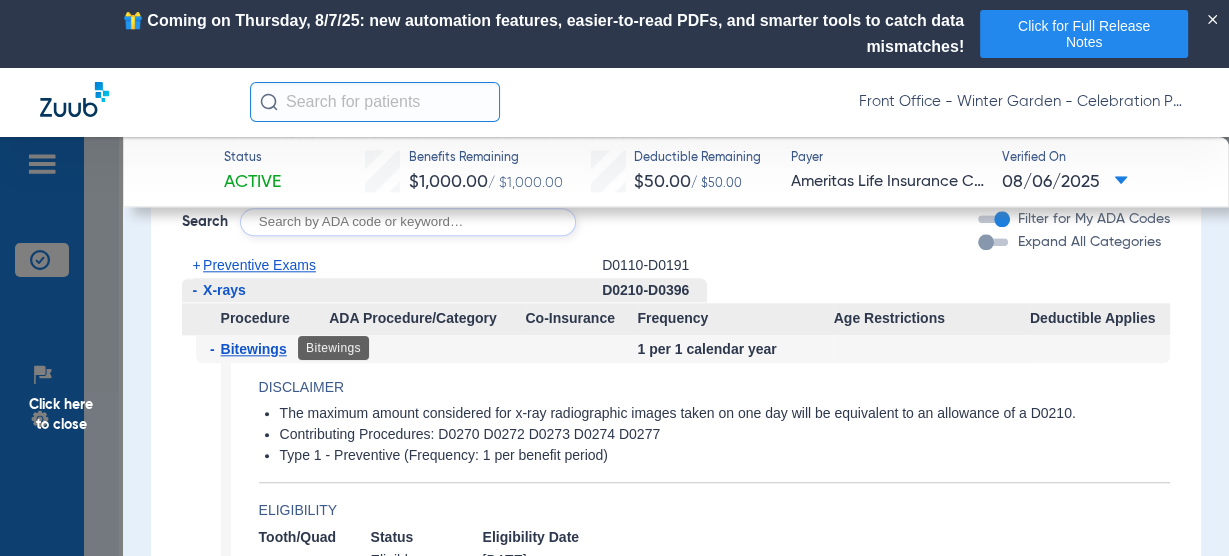 click on "Bitewings" 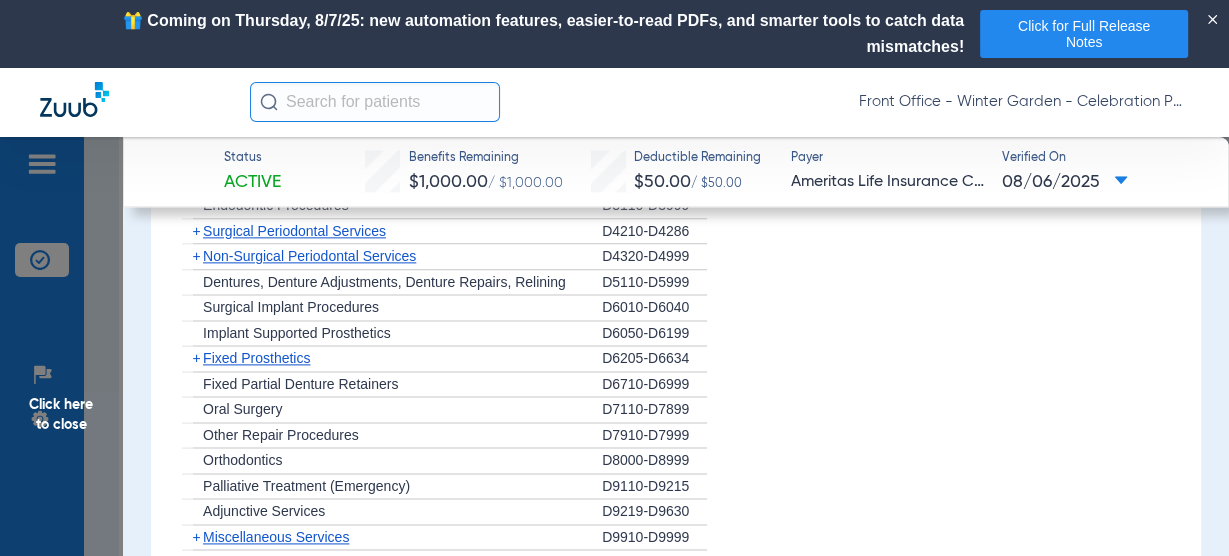 scroll, scrollTop: 2240, scrollLeft: 0, axis: vertical 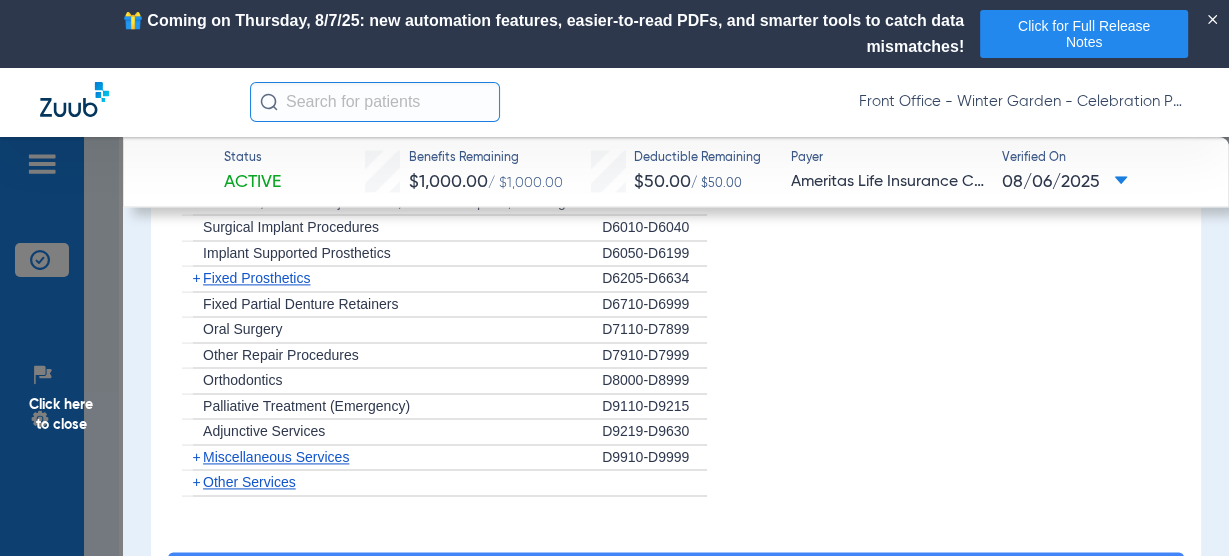 click on "+   Miscellaneous Services" 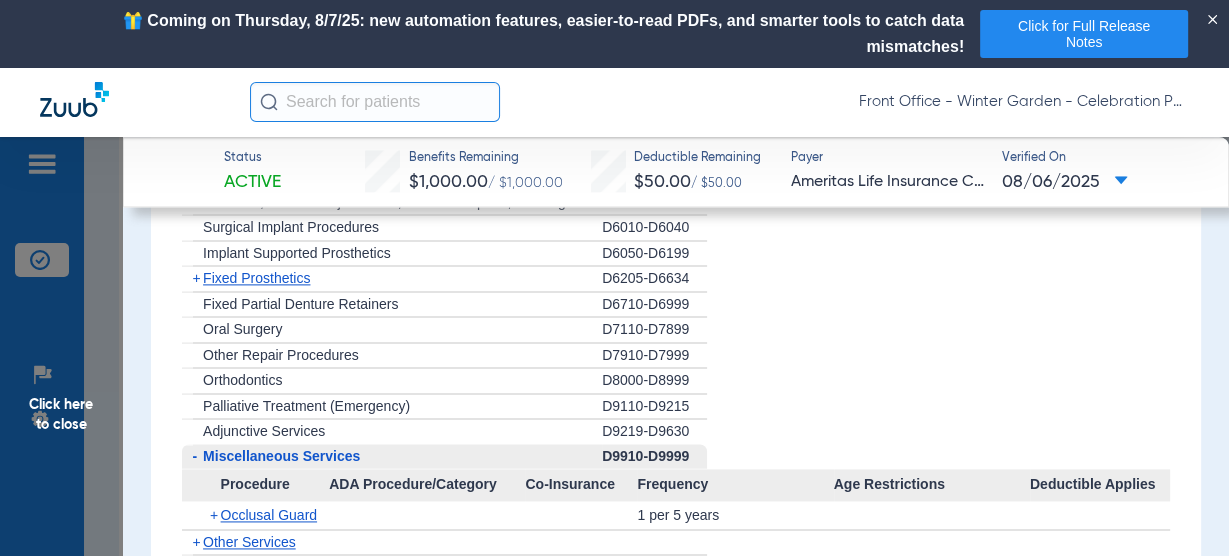 click on "Miscellaneous Services" 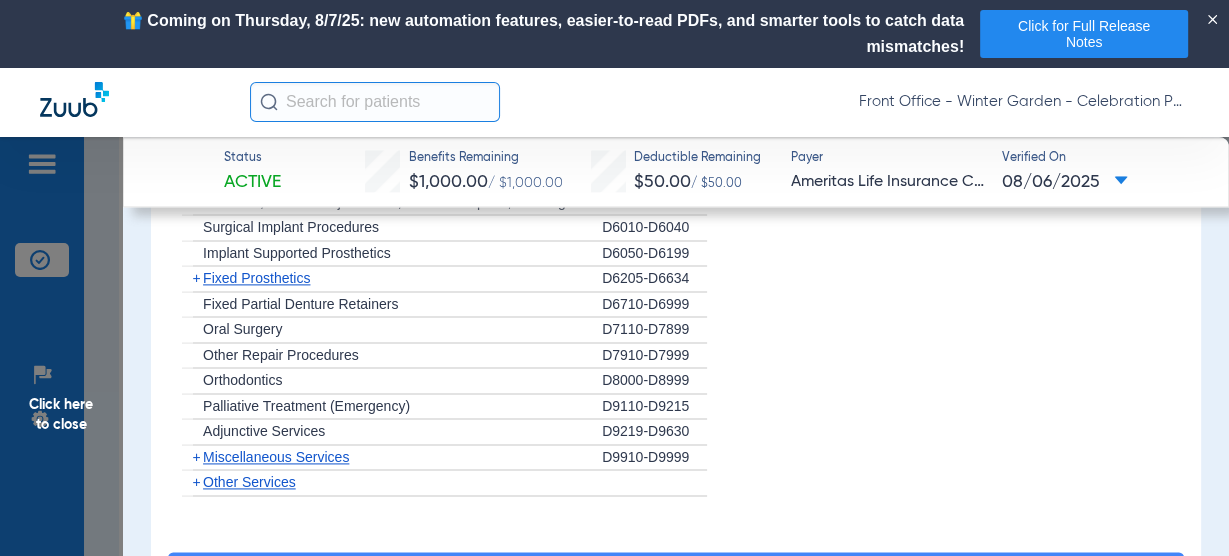 click on "Miscellaneous Services" 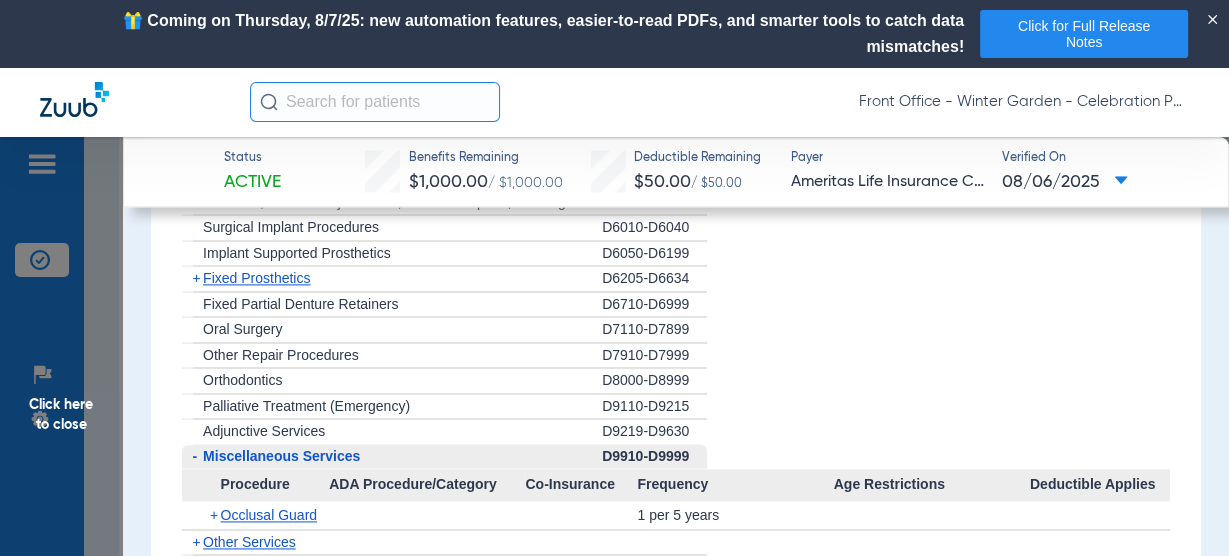 click on "Miscellaneous Services" 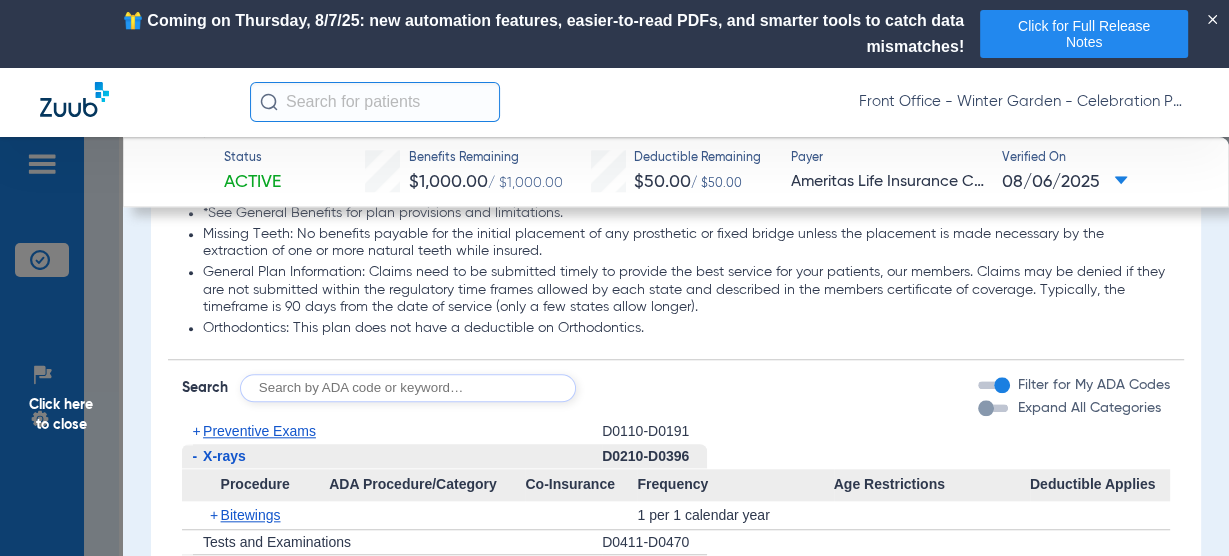 scroll, scrollTop: 1680, scrollLeft: 0, axis: vertical 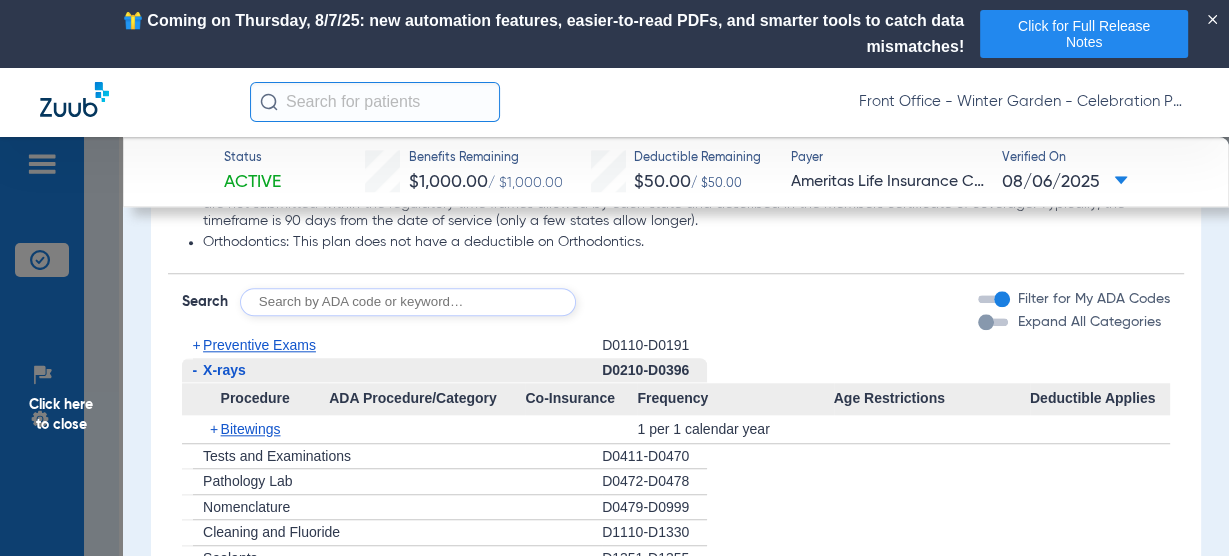 click on "Preventive Exams" 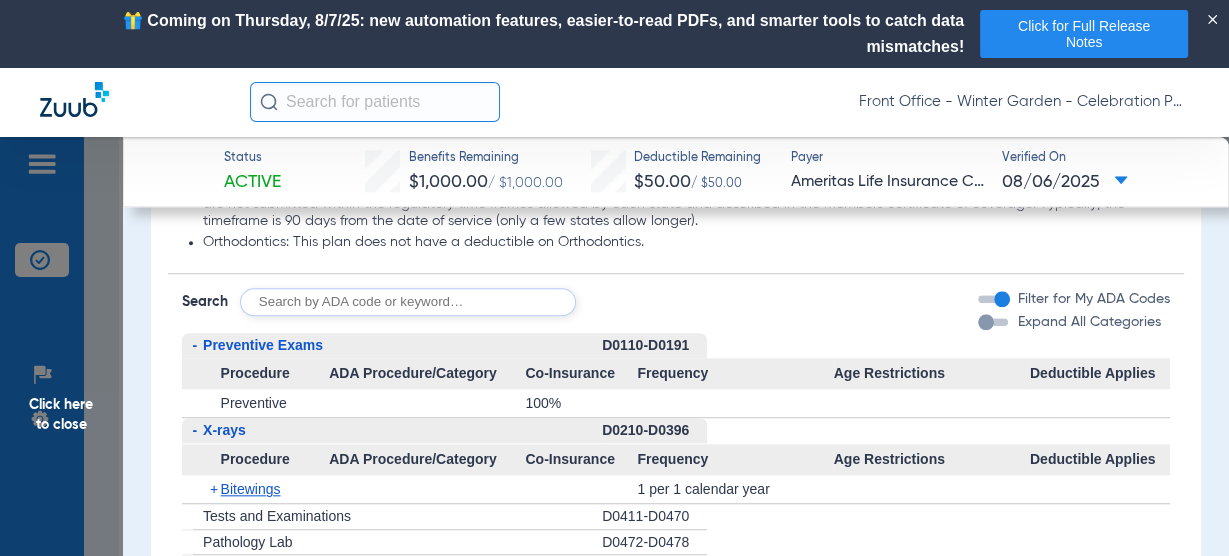 click on "Preventive Exams" 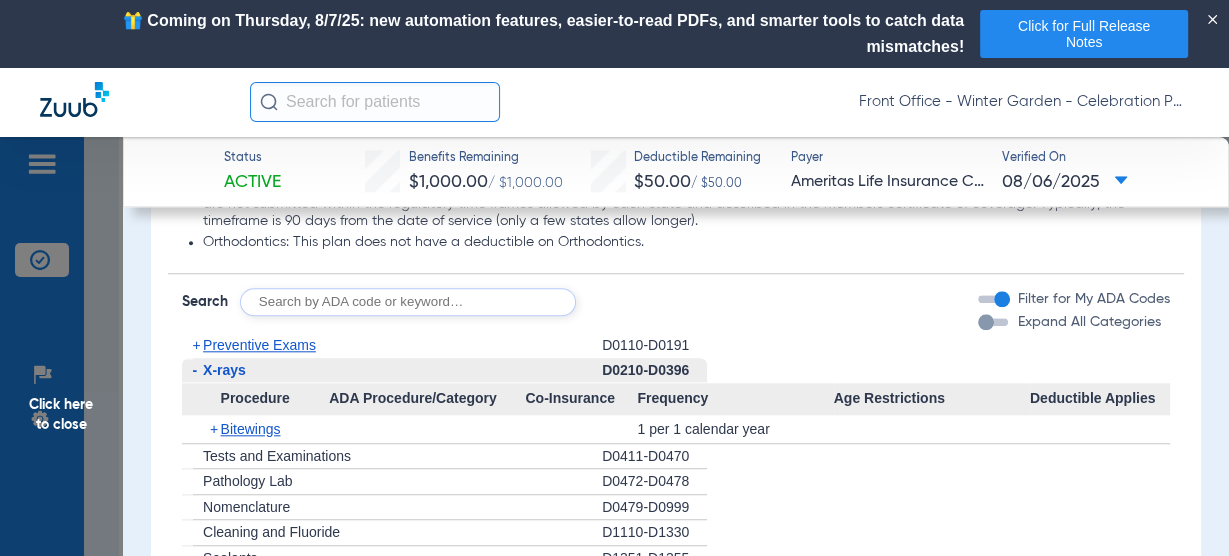click on "X-rays" 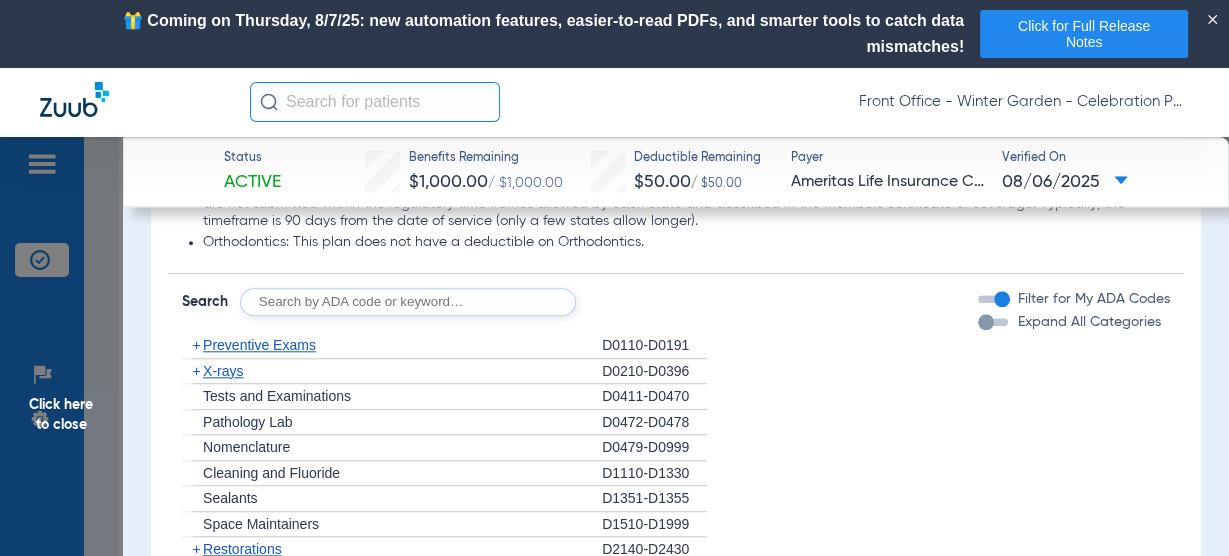 scroll, scrollTop: 1920, scrollLeft: 0, axis: vertical 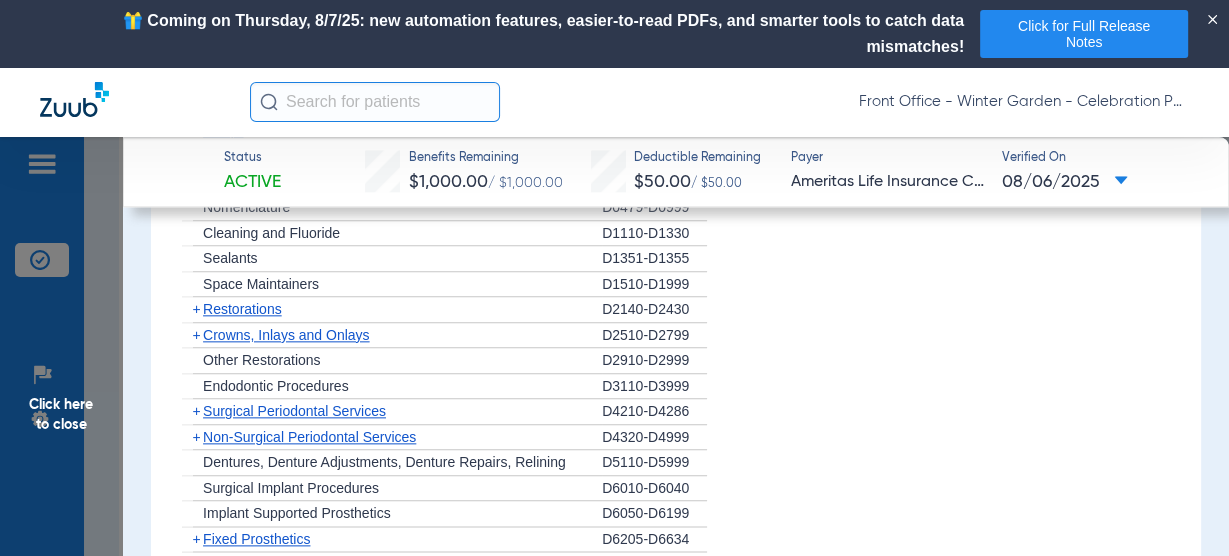 click on "Click here to close" 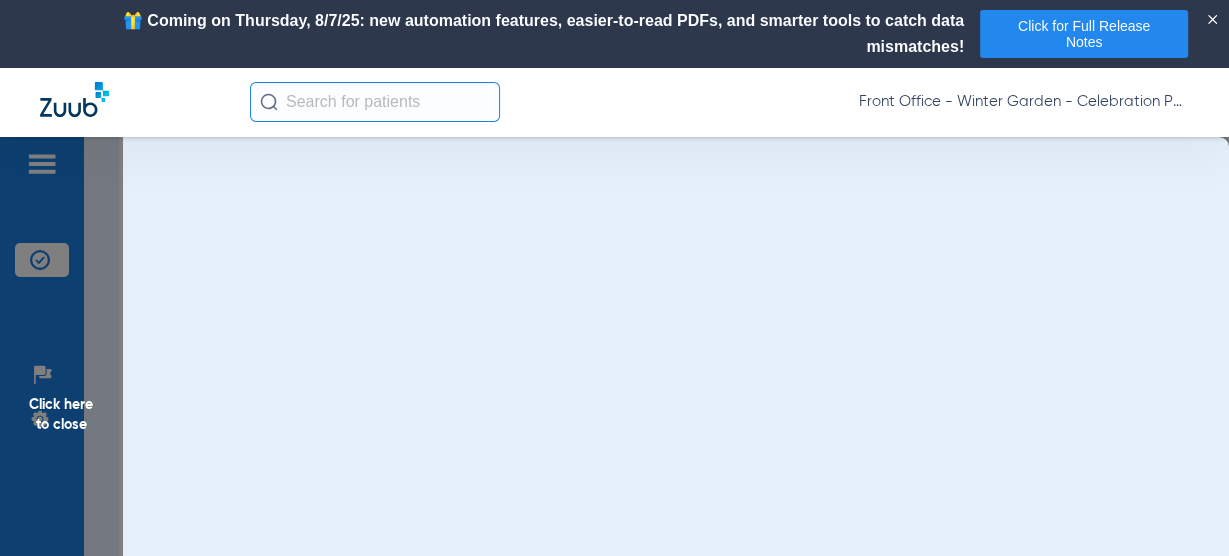 scroll, scrollTop: 0, scrollLeft: 0, axis: both 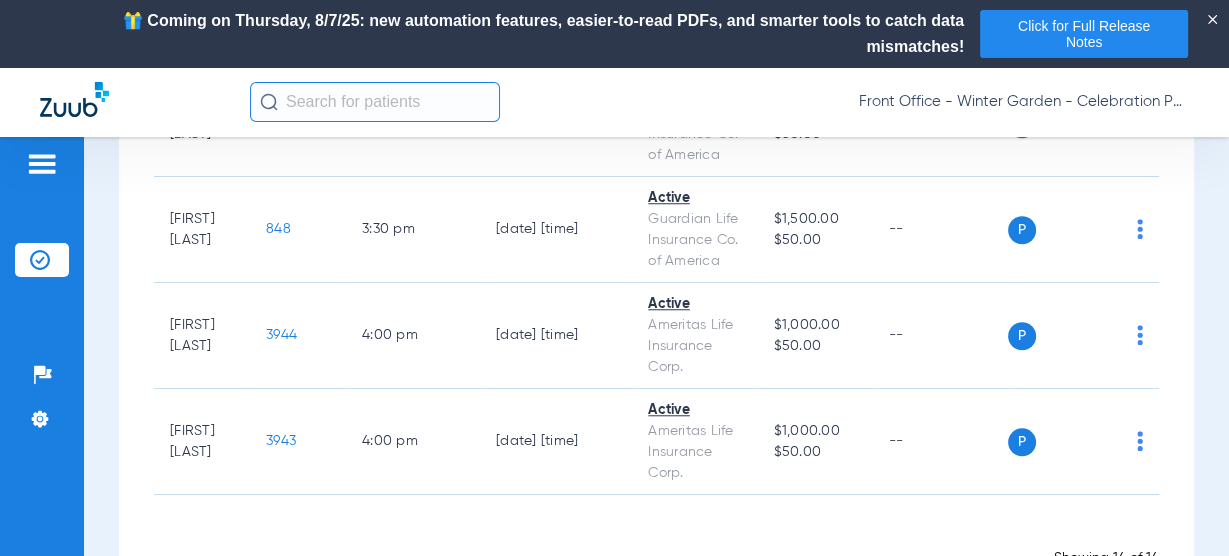 click on "Schedule Insurance Verification History  Last Appt. Sync Time:   Today - 10:27 AM   Tuesday   06-03-2025   Wednesday   06-04-2025   Thursday   06-05-2025   Friday   06-06-2025   Saturday   06-07-2025   Sunday   06-08-2025   Monday   06-09-2025   Tuesday   06-10-2025   Wednesday   06-11-2025   Thursday   06-12-2025   Friday   06-13-2025   Saturday   06-14-2025   Sunday   06-15-2025   Monday   06-16-2025   Tuesday   06-17-2025   Wednesday   06-18-2025   Thursday   06-19-2025   Friday   06-20-2025   Saturday   06-21-2025   Sunday   06-22-2025   Monday   06-23-2025   Tuesday   06-24-2025   Wednesday   06-25-2025   Thursday   06-26-2025   Friday   06-27-2025   Saturday   06-28-2025   Sunday   06-29-2025   Monday   06-30-2025   Tuesday   07-01-2025   Wednesday   07-02-2025   Thursday   07-03-2025   Friday   07-04-2025   Saturday   07-05-2025   Sunday   07-06-2025   Monday   07-07-2025   Tuesday   07-08-2025   Wednesday   07-09-2025   Thursday   07-10-2025   Friday   07-11-2025   Saturday   07-12-2025   Sunday  Su 1" at bounding box center [656, 380] 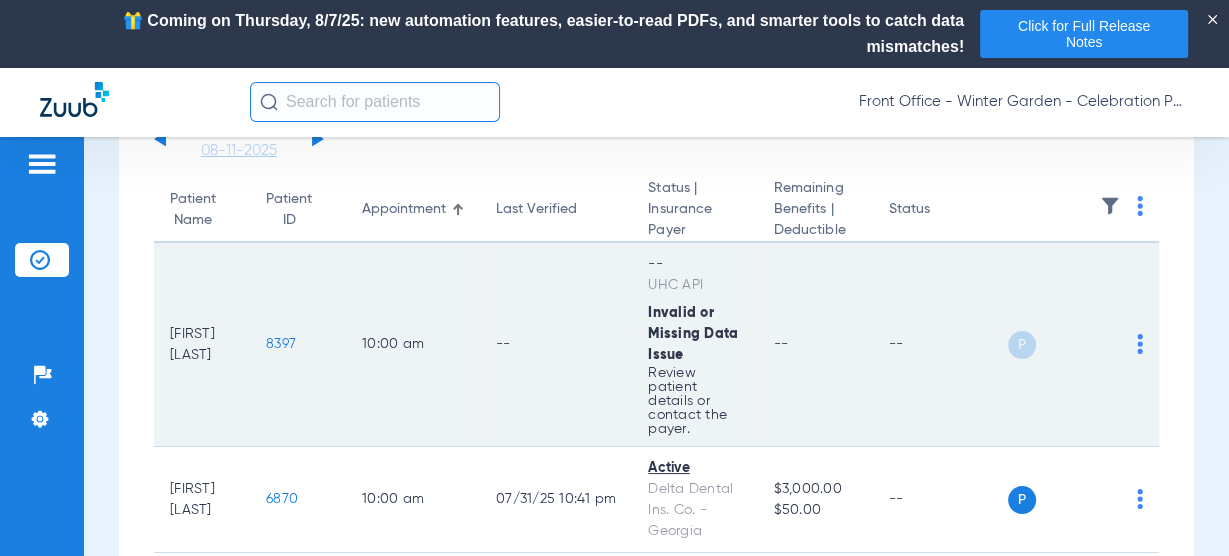 scroll, scrollTop: 0, scrollLeft: 0, axis: both 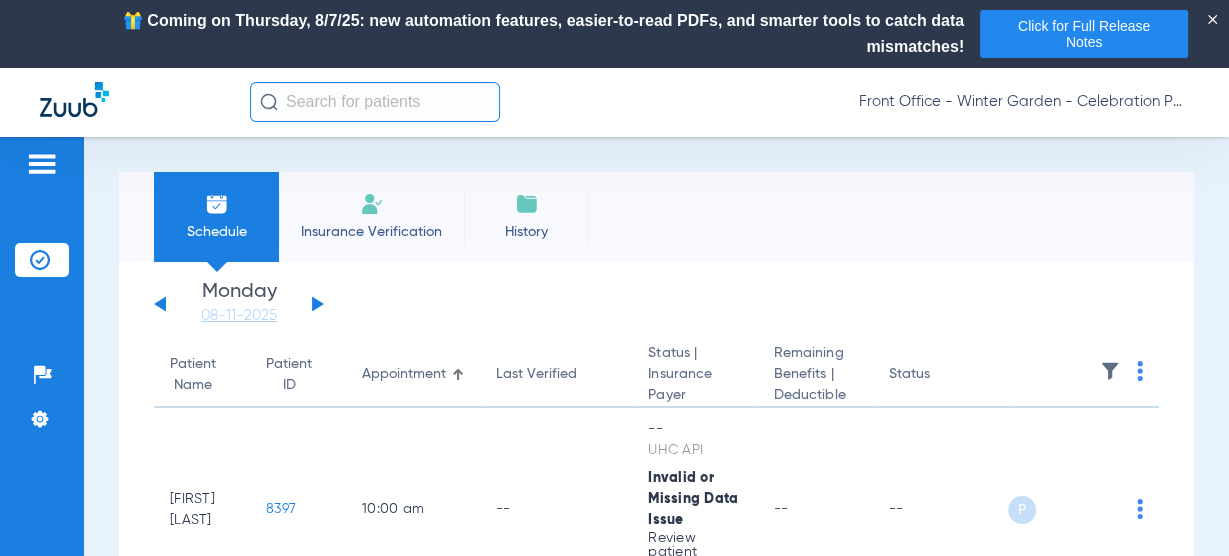 click on "Tuesday   06-03-2025   Wednesday   06-04-2025   Thursday   06-05-2025   Friday   06-06-2025   Saturday   06-07-2025   Sunday   06-08-2025   Monday   06-09-2025   Tuesday   06-10-2025   Wednesday   06-11-2025   Thursday   06-12-2025   Friday   06-13-2025   Saturday   06-14-2025   Sunday   06-15-2025   Monday   06-16-2025   Tuesday   06-17-2025   Wednesday   06-18-2025   Thursday   06-19-2025   Friday   06-20-2025   Saturday   06-21-2025   Sunday   06-22-2025   Monday   06-23-2025   Tuesday   06-24-2025   Wednesday   06-25-2025   Thursday   06-26-2025   Friday   06-27-2025   Saturday   06-28-2025   Sunday   06-29-2025   Monday   06-30-2025   Tuesday   07-01-2025   Wednesday   07-02-2025   Thursday   07-03-2025   Friday   07-04-2025   Saturday   07-05-2025   Sunday   07-06-2025   Monday   07-07-2025   Tuesday   07-08-2025   Wednesday   07-09-2025   Thursday   07-10-2025   Friday   07-11-2025   Saturday   07-12-2025   Sunday   07-13-2025   Monday   07-14-2025   Tuesday   07-15-2025   Wednesday   07-16-2025" 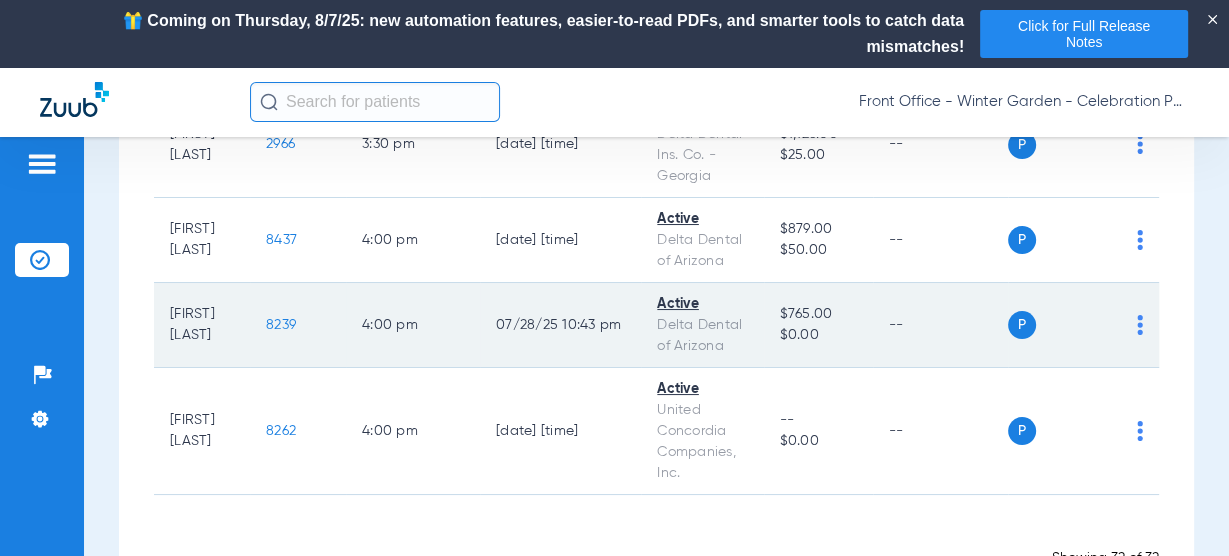 scroll, scrollTop: 4727, scrollLeft: 0, axis: vertical 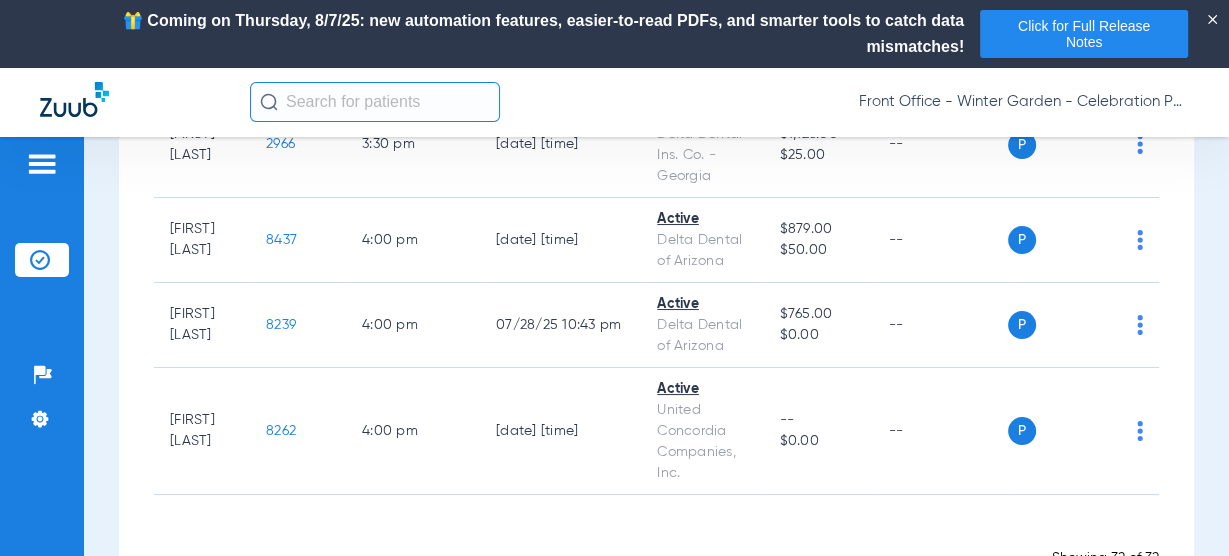 click on "Patient Name   Patient ID   Appointment   Last Verified   Status |  Insurance Payer  Remaining Benefits |  Deductible Status  [FIRST] [LAST]   5407   8:00 AM   --  --  MetLife  Invalid or Missing Data Issue Review patient details or contact the payer. --  --  P S  [FIRST] [LAST]   6427   8:00 AM   --  --  MetLife  Invalid or Missing Data Issue Review patient details or contact the payer. --  --  P S  [FIRST] [LAST]   7932   8:00 AM   --     We couldn’t retrieve the insurance details for this patient because the payer isn’t set up yet. Contact Zuub Support. --  --  P S  [FIRST] [LAST]   7931   8:00 AM   --     We couldn’t retrieve the insurance details for this patient because the payer isn’t set up yet. Contact Zuub Support. --  --  P S  [FIRST] [LAST]   7542   8:30 AM   07/28/25 10:26 PM   Active   Delta Dental of California   $1,885.00   $25.00   --  P S  [FIRST] [LAST]   7543   8:30 AM   07/28/25 10:29 PM   Active   Delta Dental of California   $1,885.00   $25.00   --  P S  [FIRST] [LAST]   2475   9:00 AM" 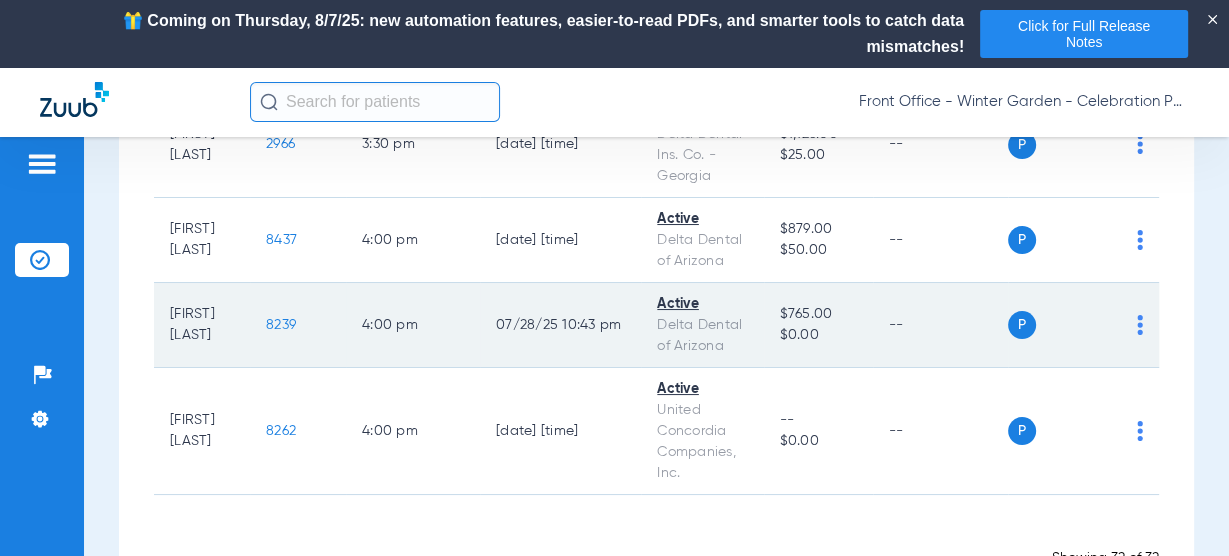 click on "8239" 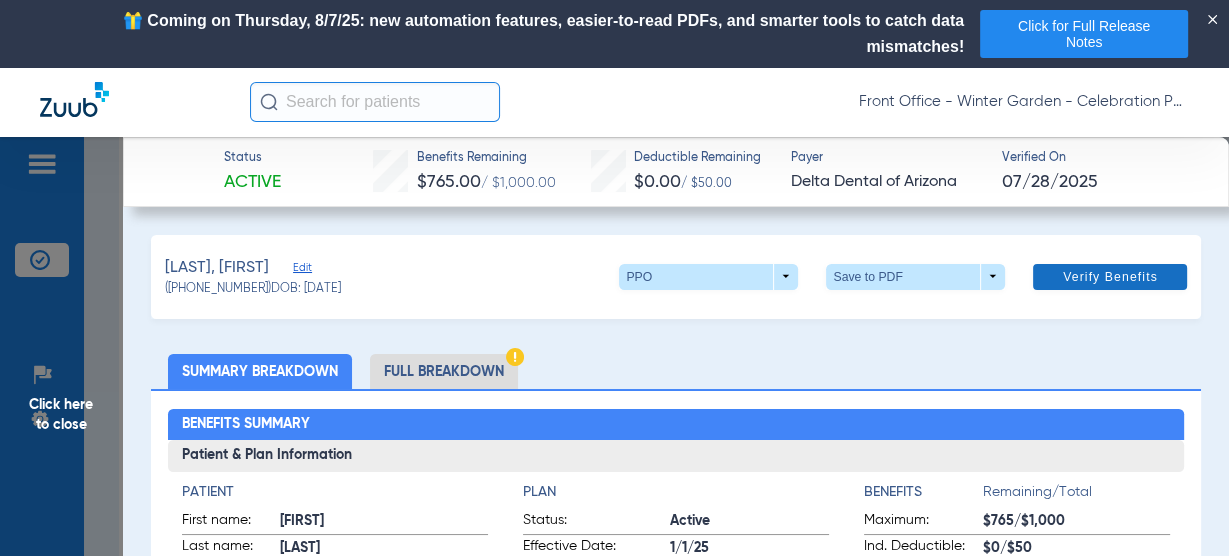 click 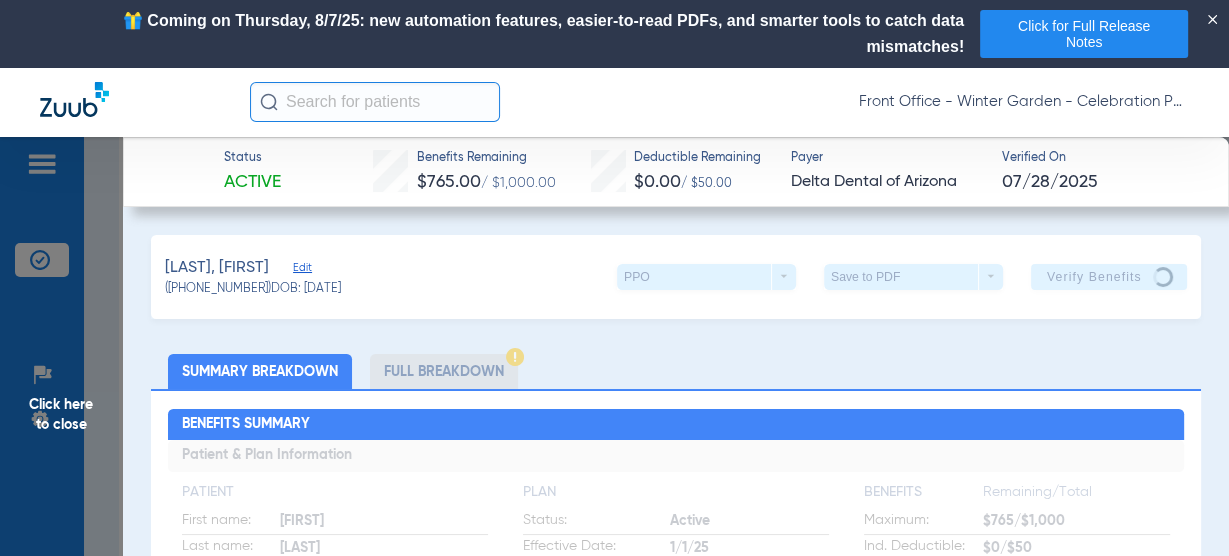 click on "Click here to close" 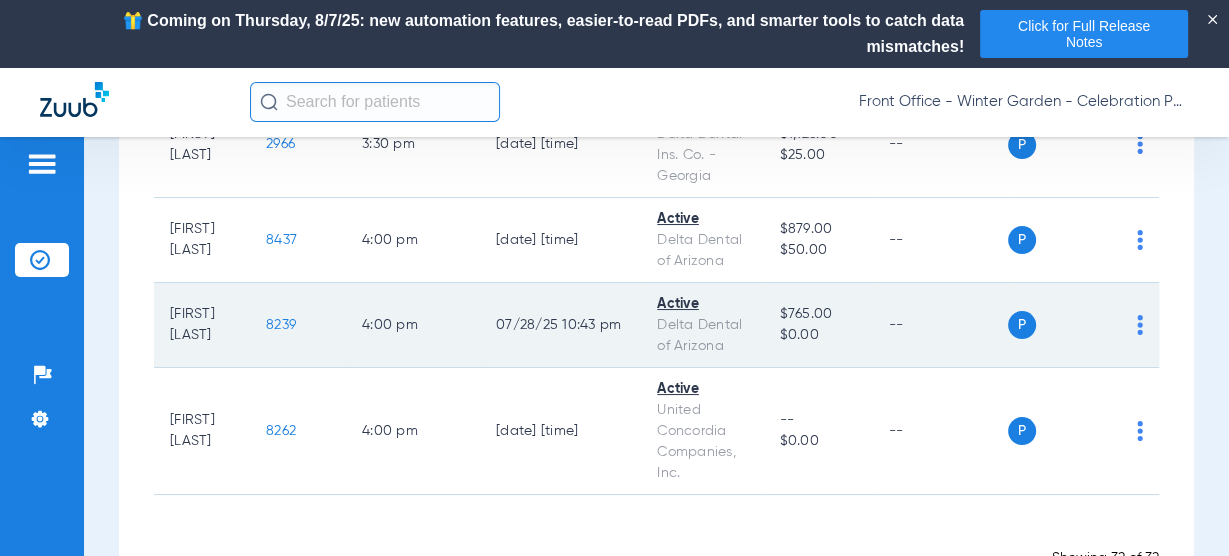 click on "8239" 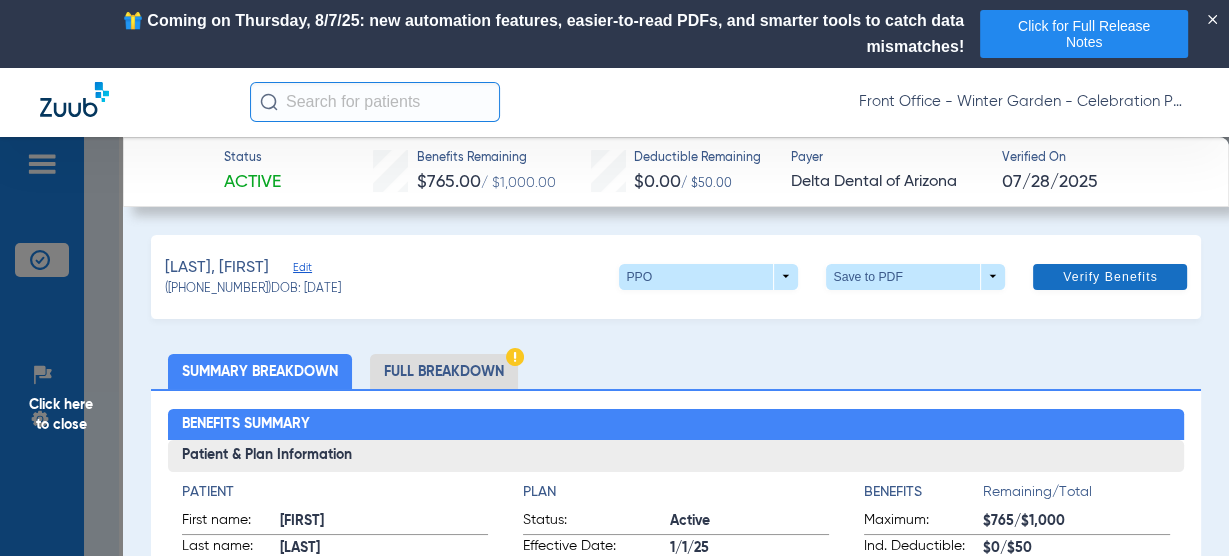 click on "Verify Benefits" 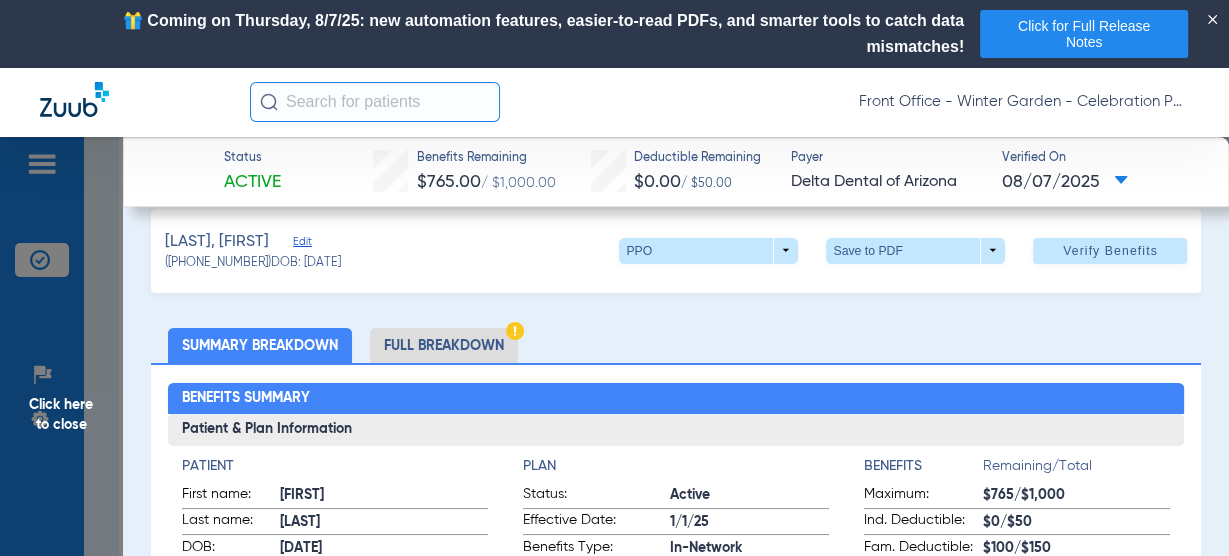 scroll, scrollTop: 0, scrollLeft: 0, axis: both 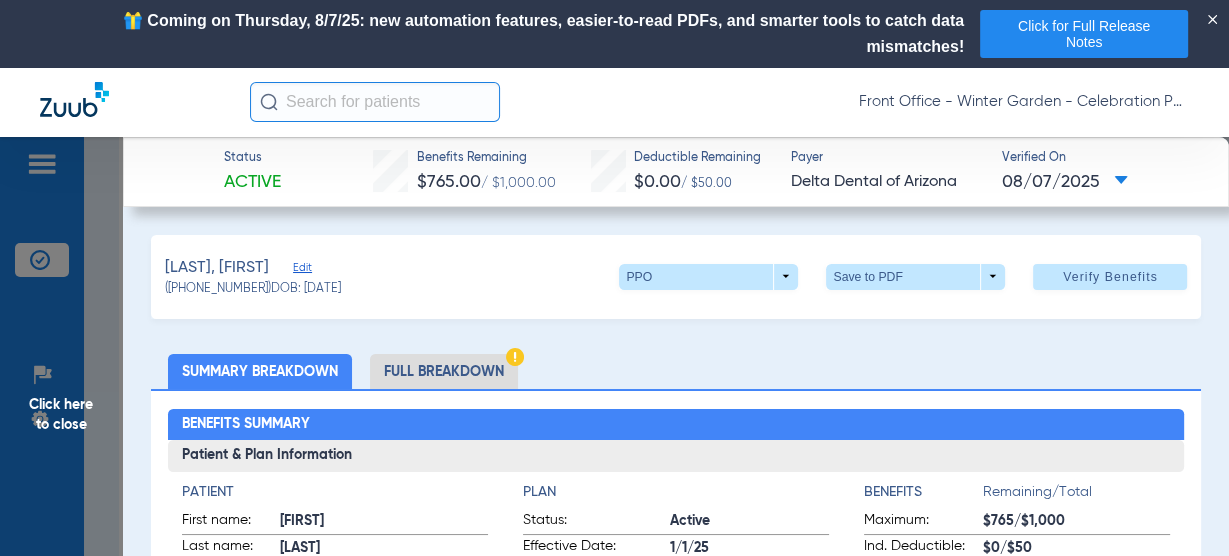 click on "Edit" 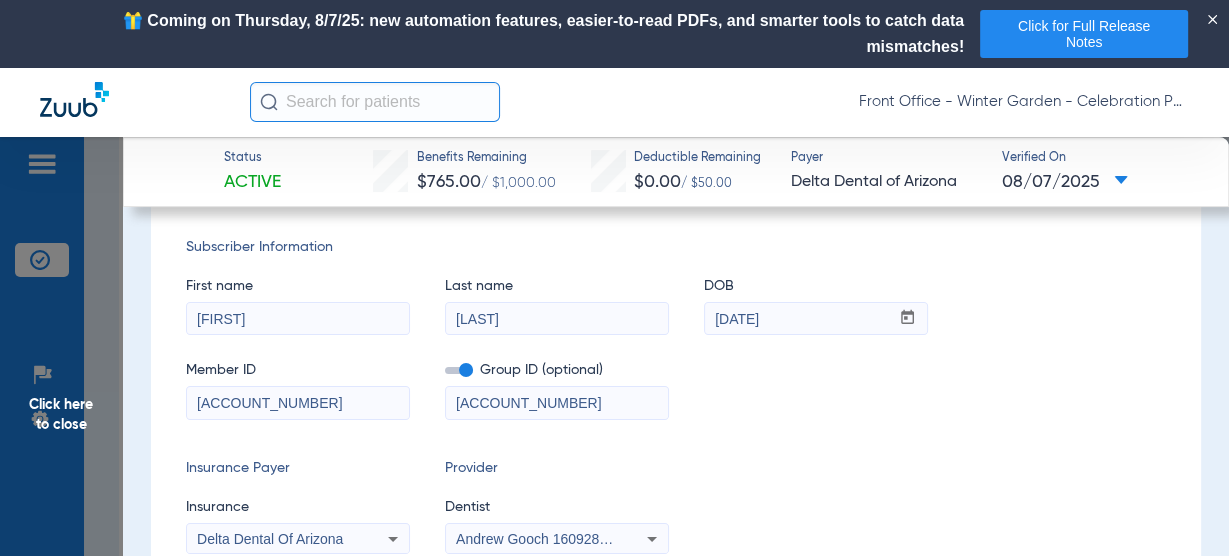 scroll, scrollTop: 160, scrollLeft: 0, axis: vertical 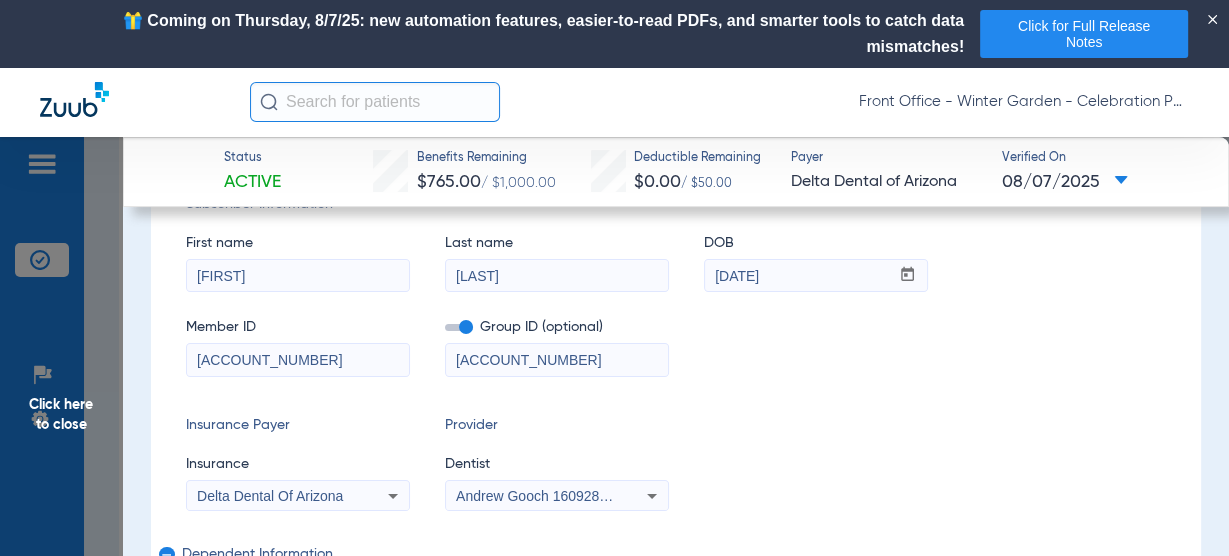 drag, startPoint x: 332, startPoint y: 354, endPoint x: -171, endPoint y: 305, distance: 505.38104 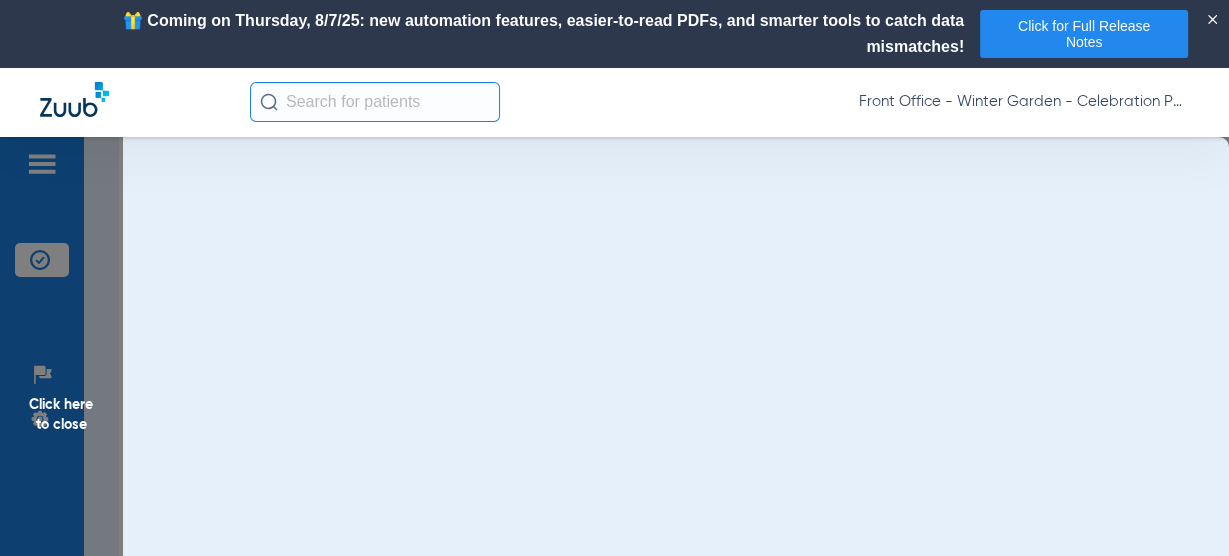 scroll, scrollTop: 0, scrollLeft: 0, axis: both 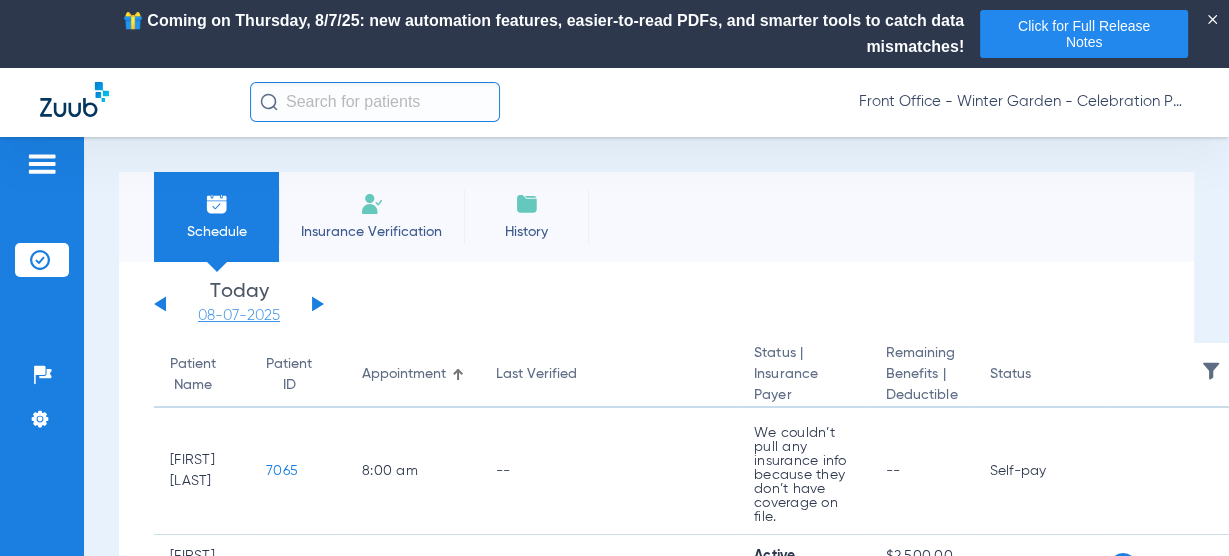 click on "08-07-2025" 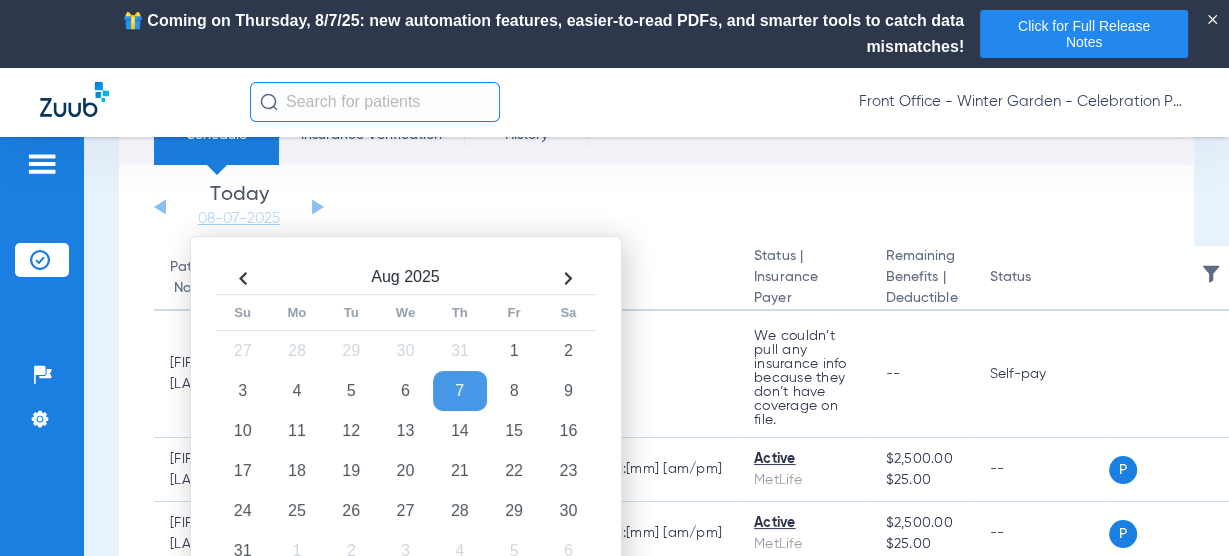 scroll, scrollTop: 240, scrollLeft: 0, axis: vertical 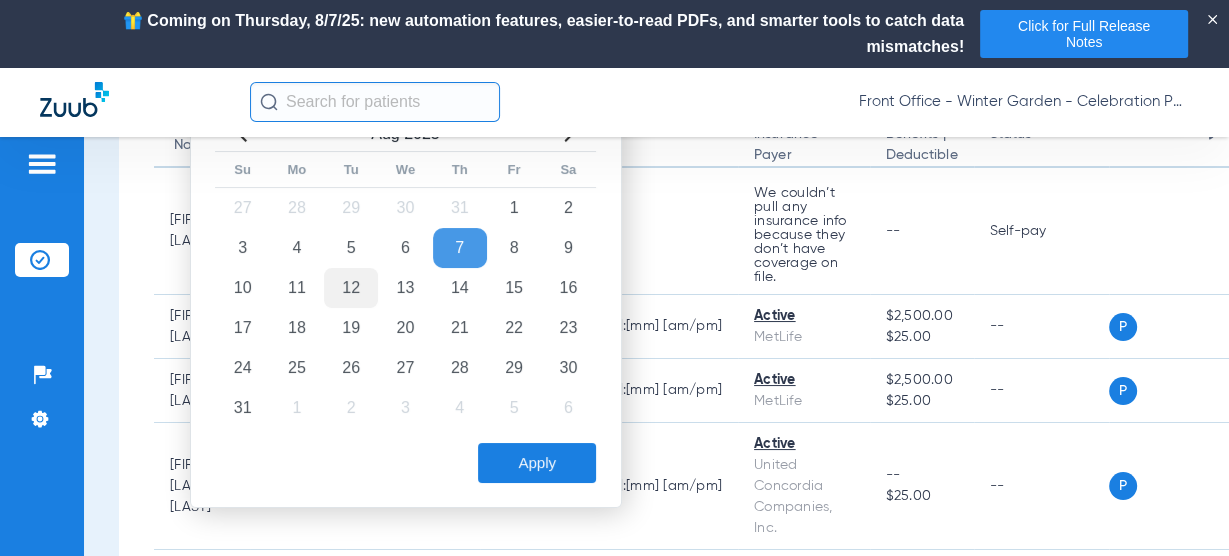 click on "12" 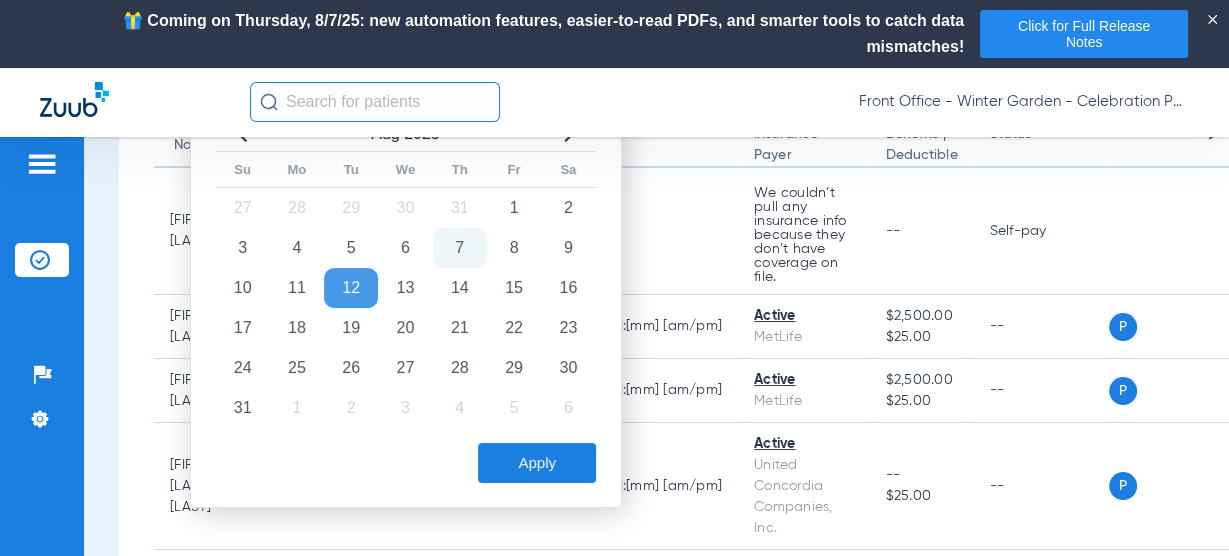 click on "Apply" 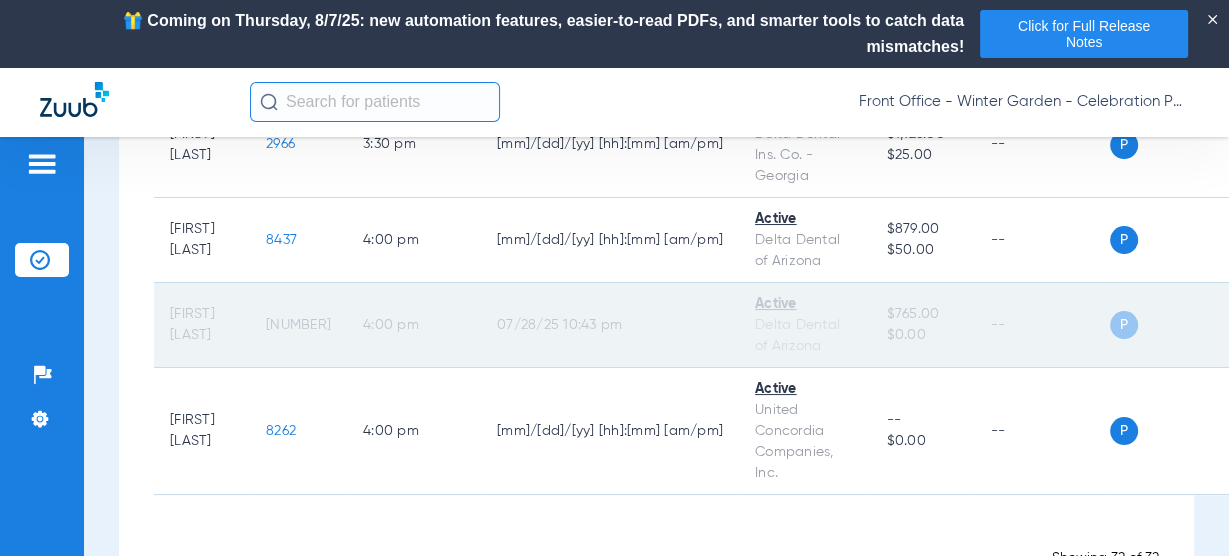 scroll, scrollTop: 4647, scrollLeft: 0, axis: vertical 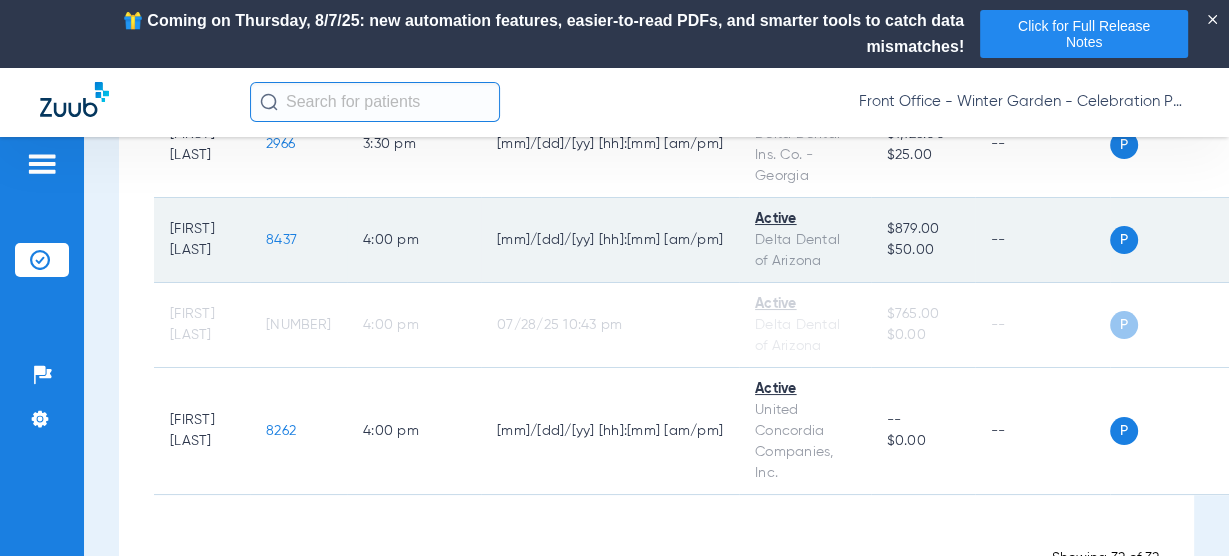 click on "8437" 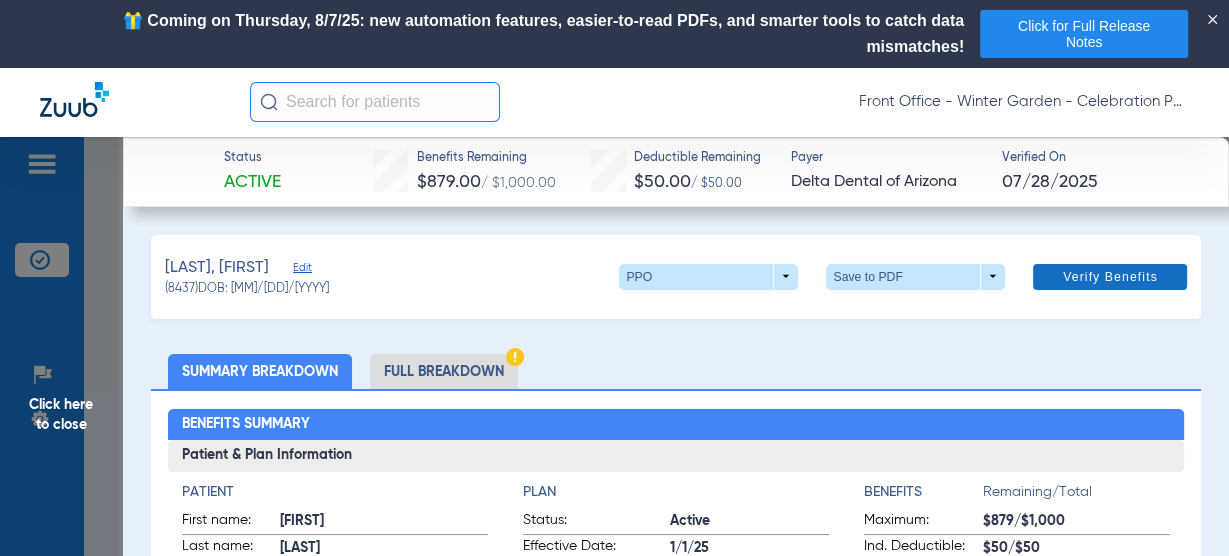 click on "Verify Benefits" 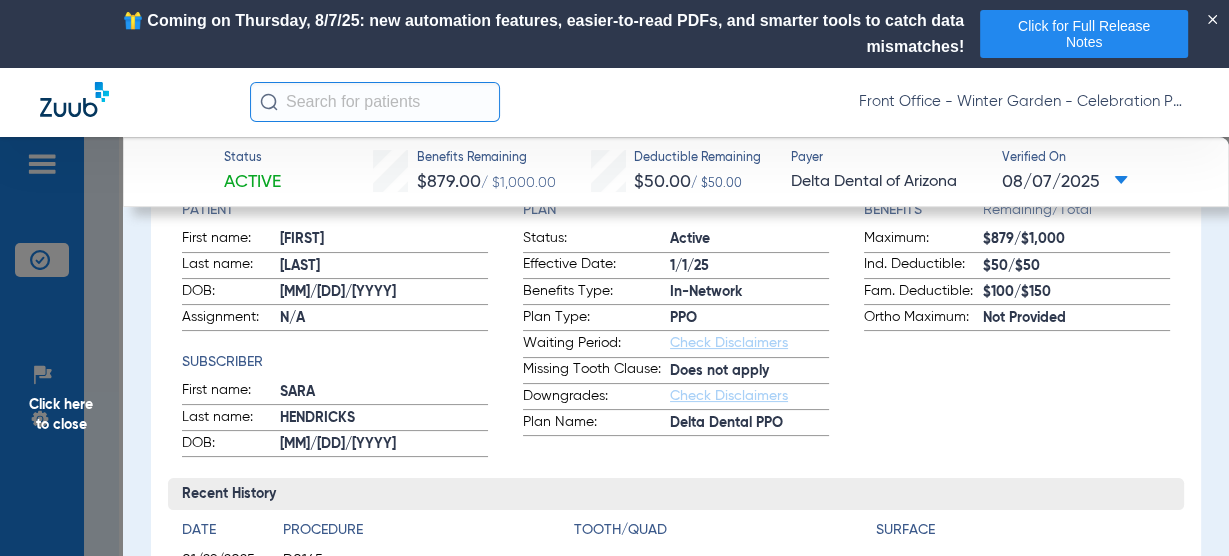 scroll, scrollTop: 320, scrollLeft: 0, axis: vertical 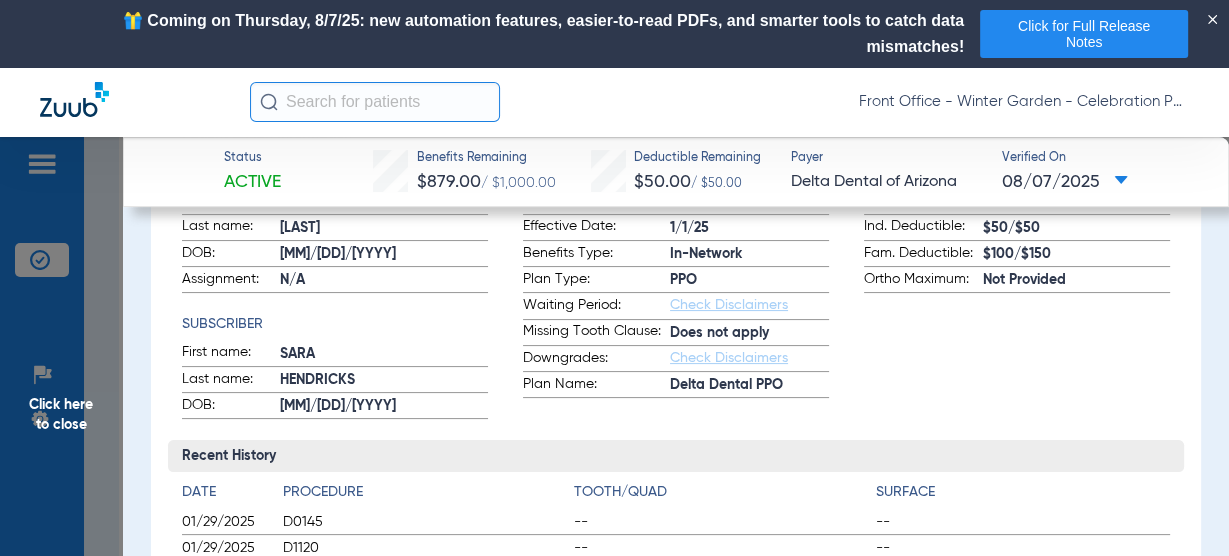 click on "Click here to close" 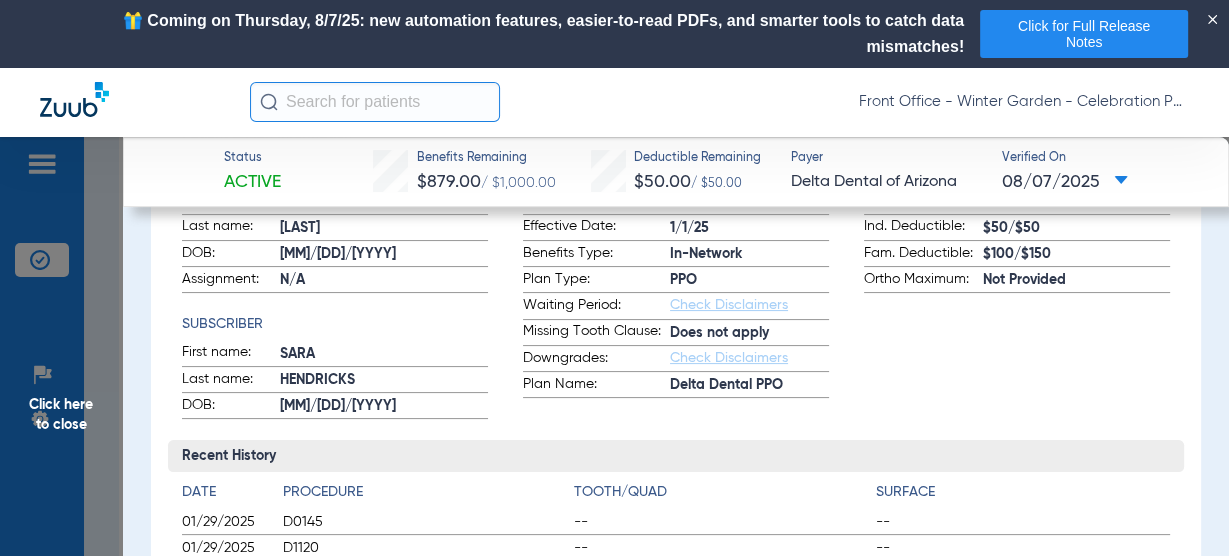 scroll, scrollTop: 0, scrollLeft: 0, axis: both 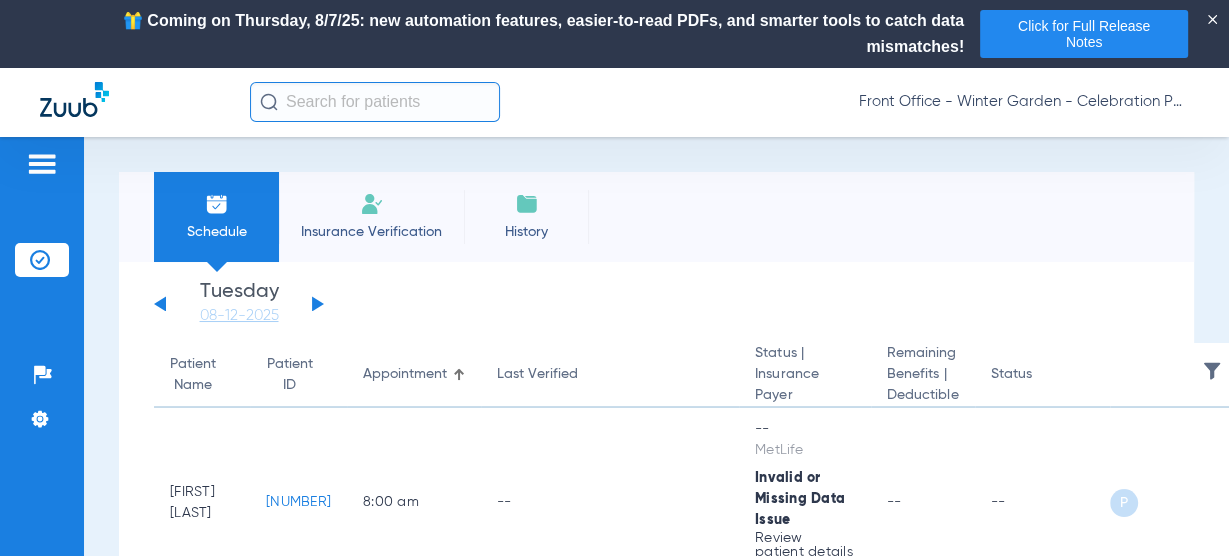 click on "Insurance Verification" 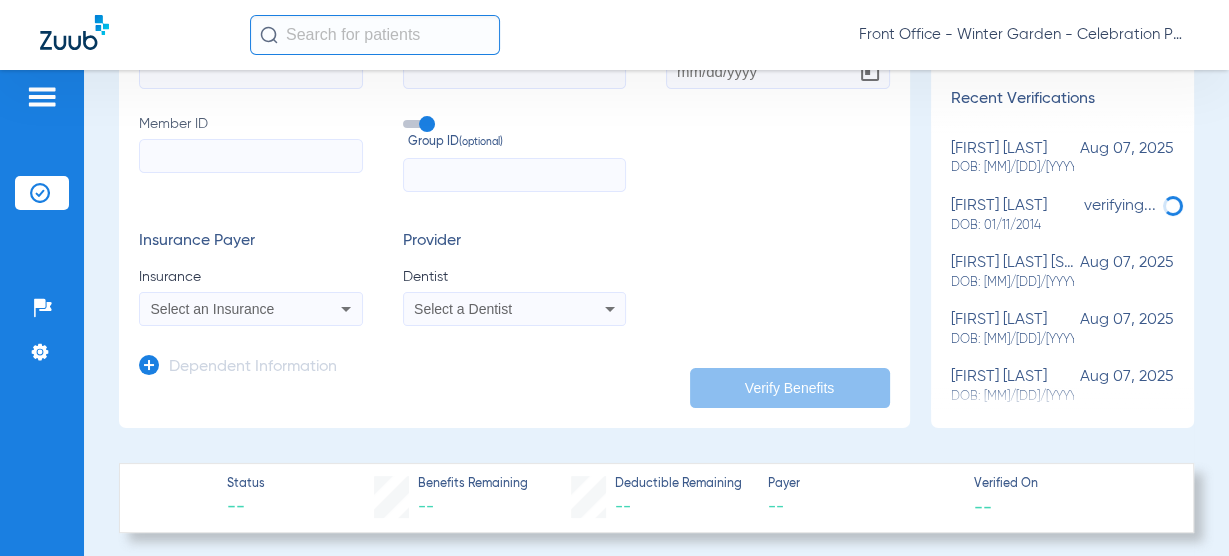 click on "Dependent Information" 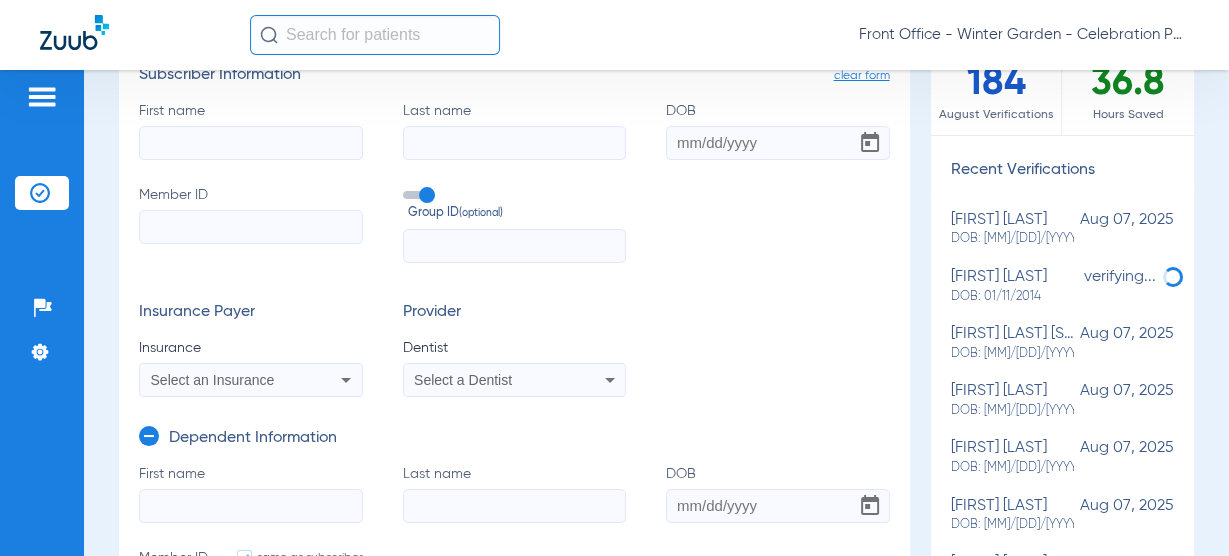 scroll, scrollTop: 80, scrollLeft: 0, axis: vertical 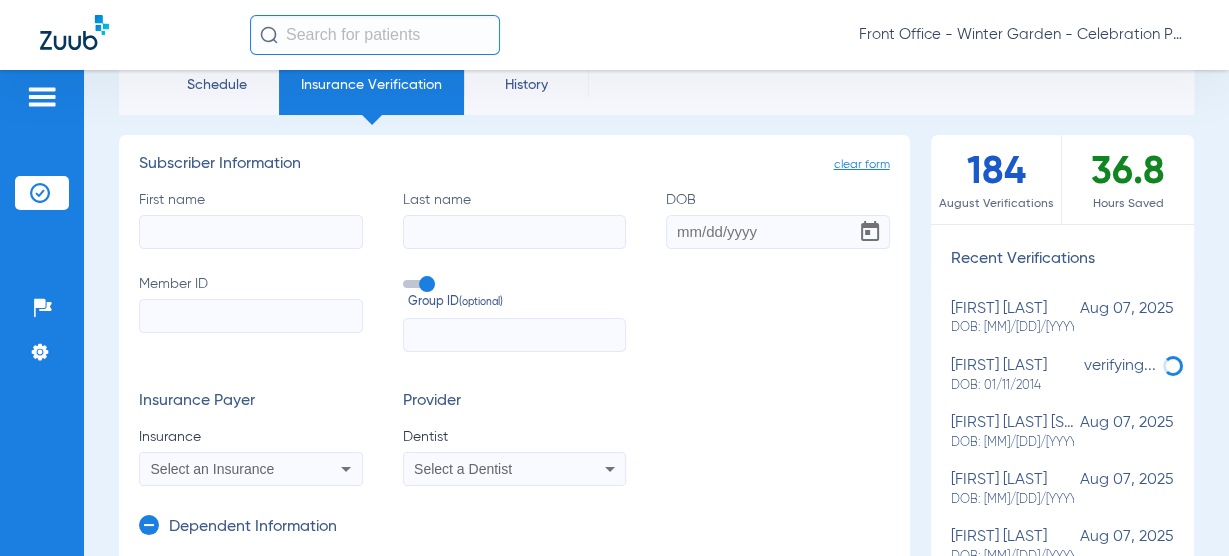 click on "Subscriber Information
First name   Last name   DOB   Member ID   Group ID  (optional)  Insurance Payer   Insurance
Select an Insurance  Provider   Dentist
Select a Dentist" 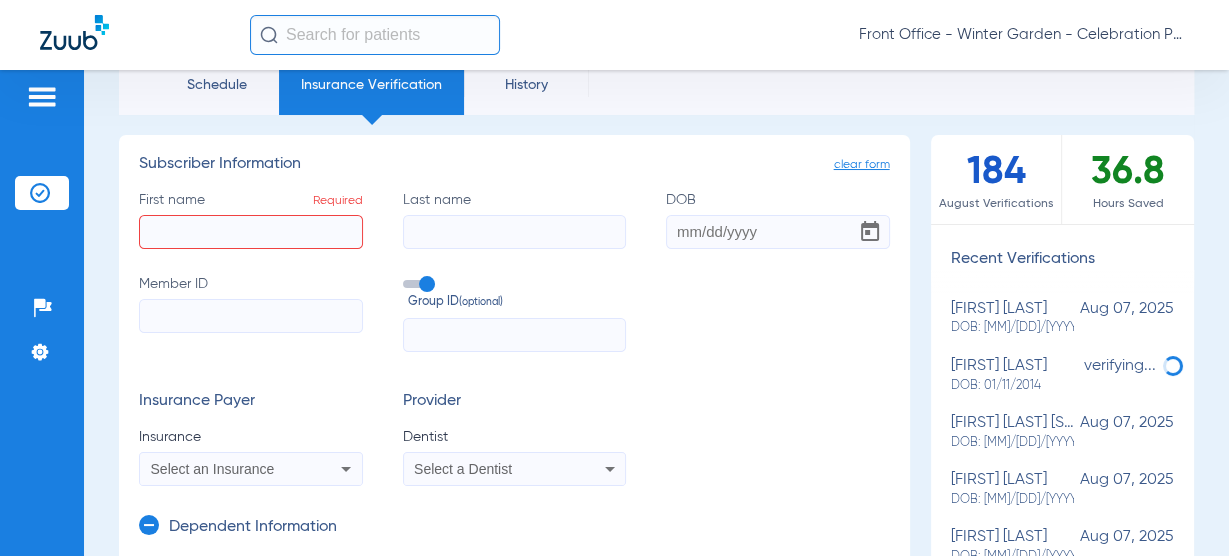 click on "DOB" 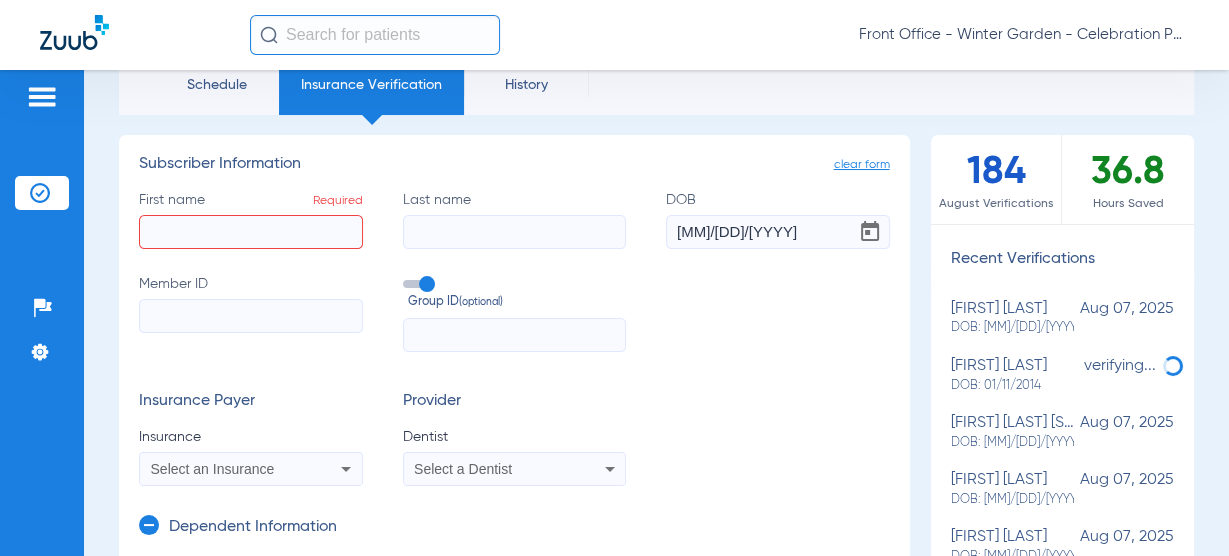 type on "01/10/1991" 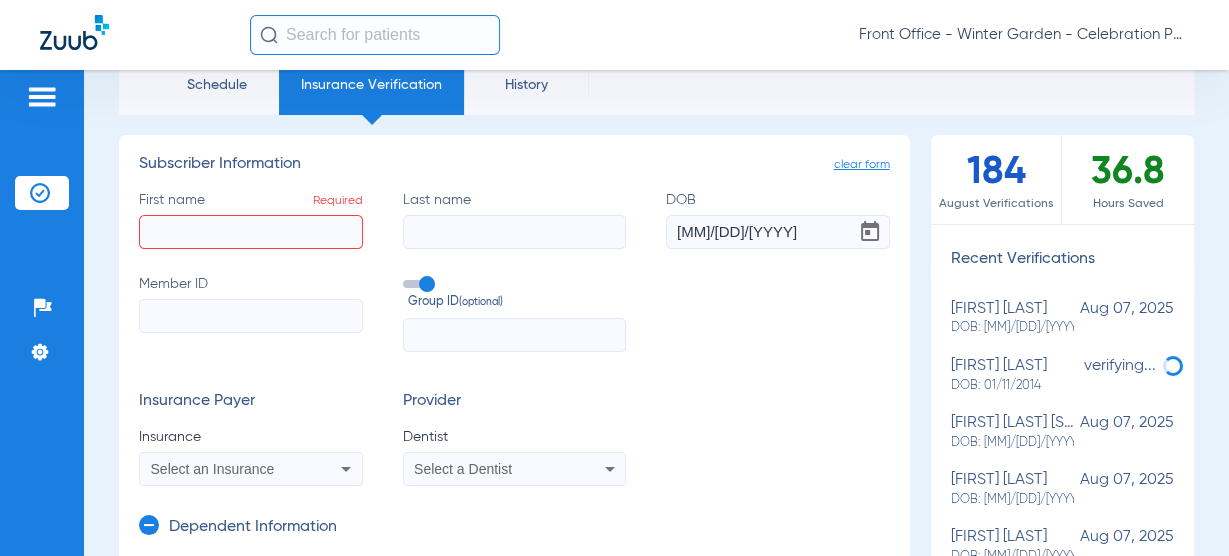 drag, startPoint x: 231, startPoint y: 212, endPoint x: 224, endPoint y: 222, distance: 12.206555 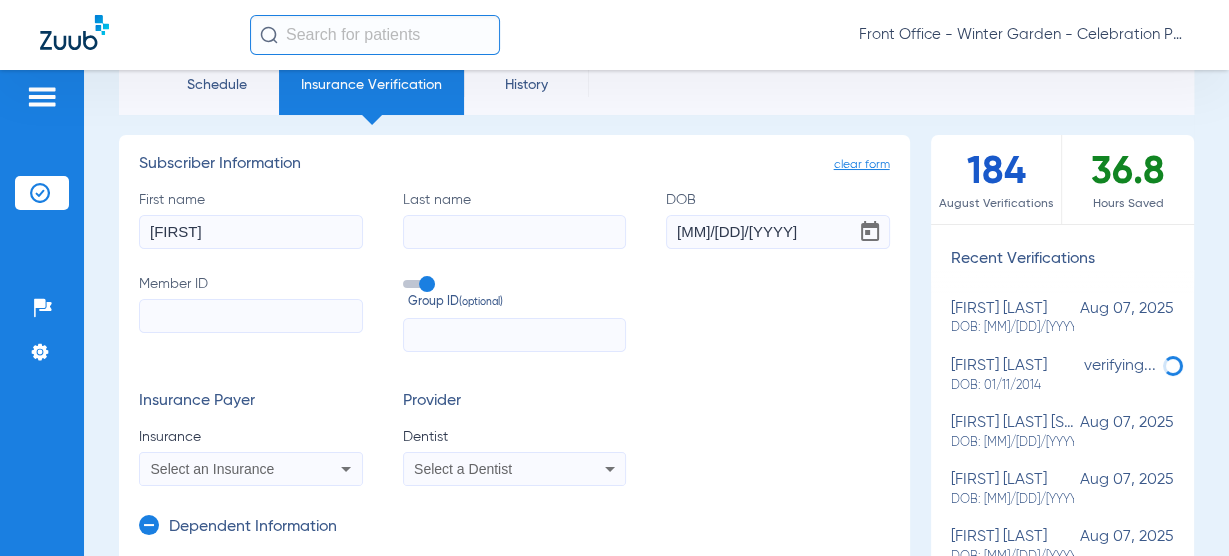 type on "Dustin" 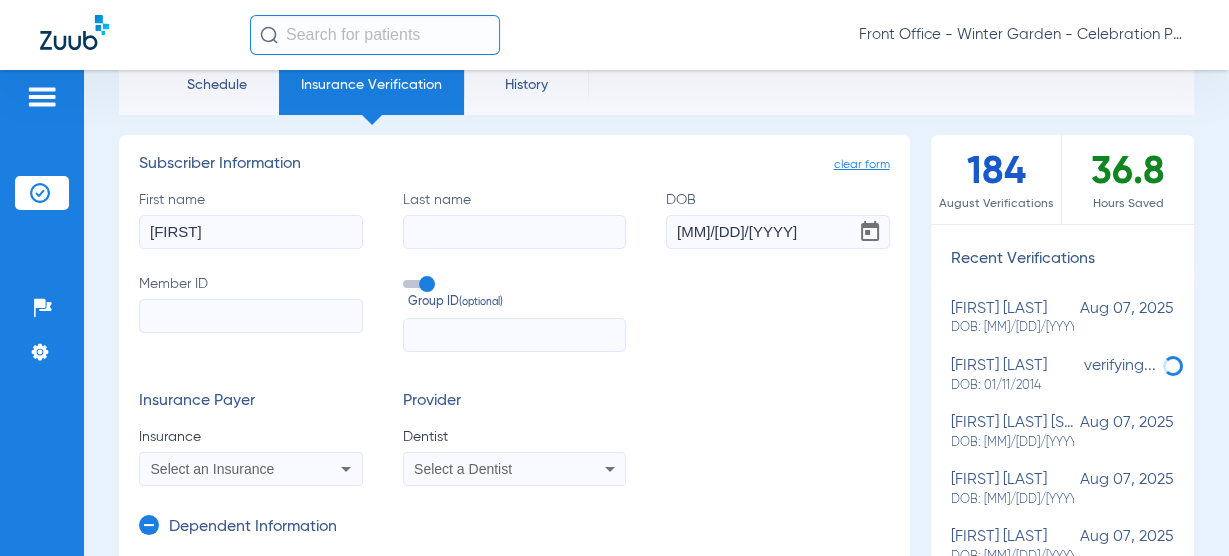 click on "Last name" 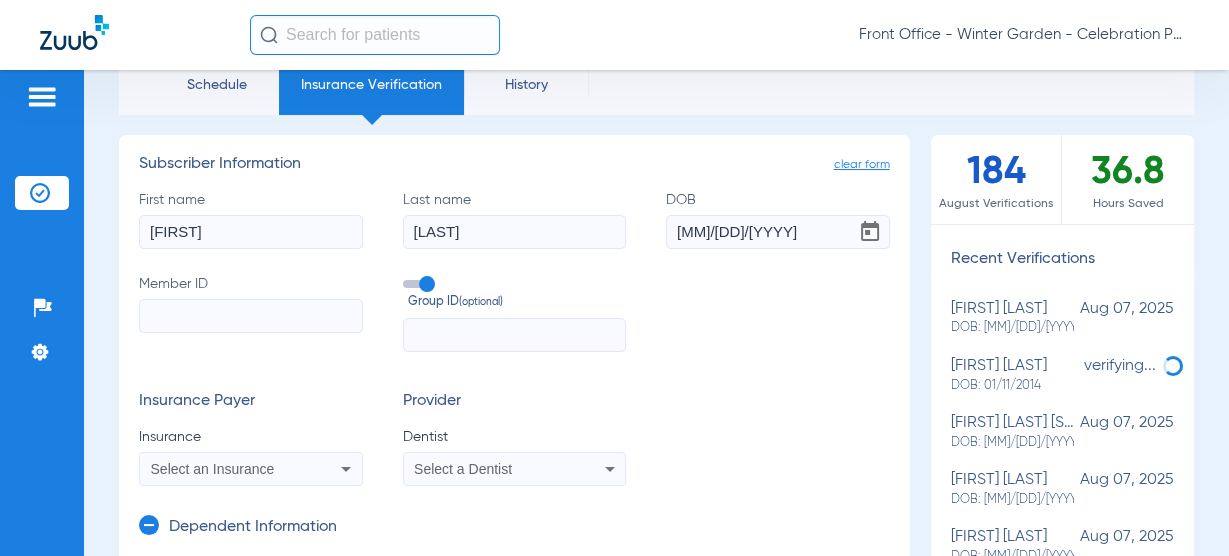 type on "Sadis" 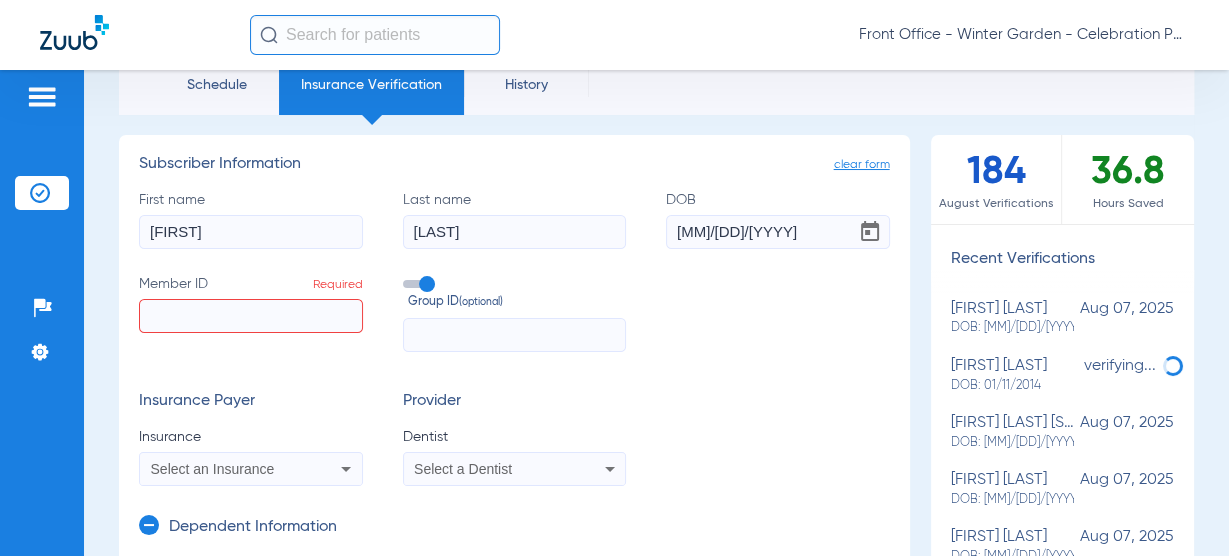 click on "Member ID  Required" 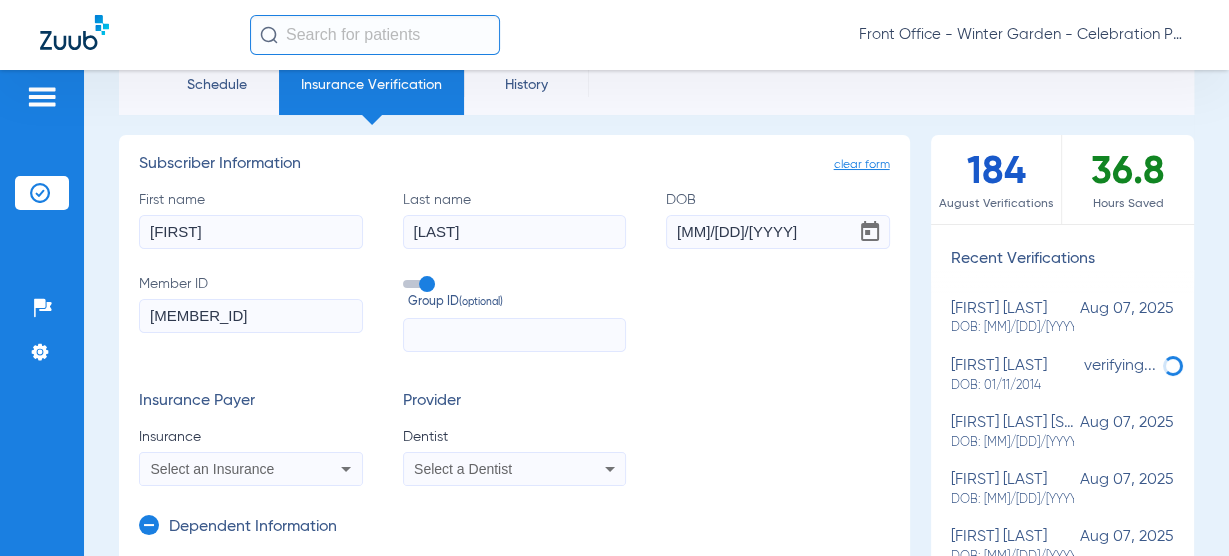 click on "U51053335" 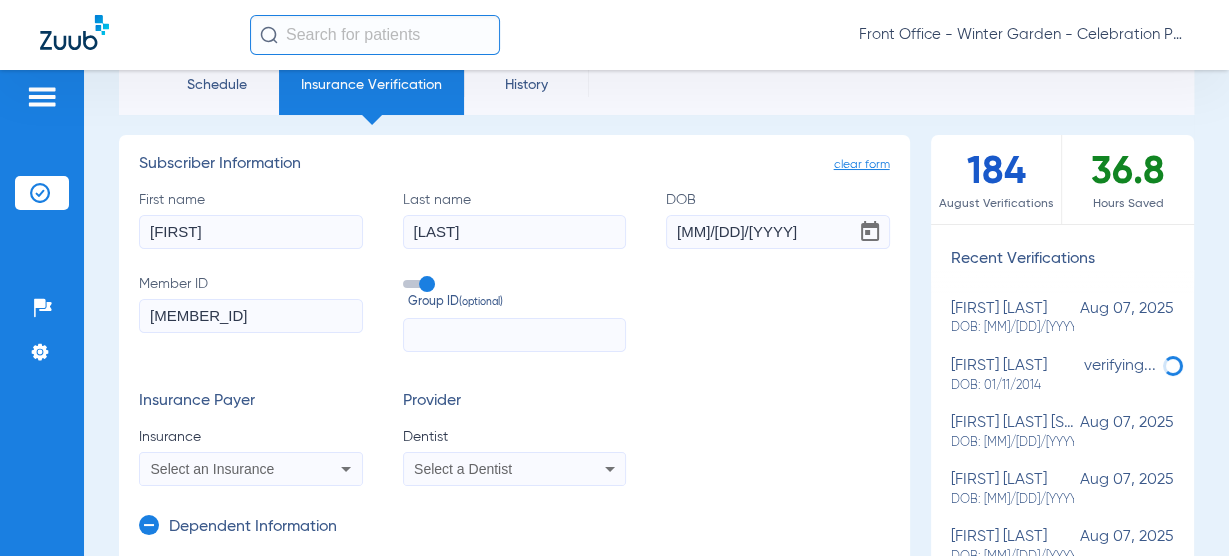 paste on "3337200" 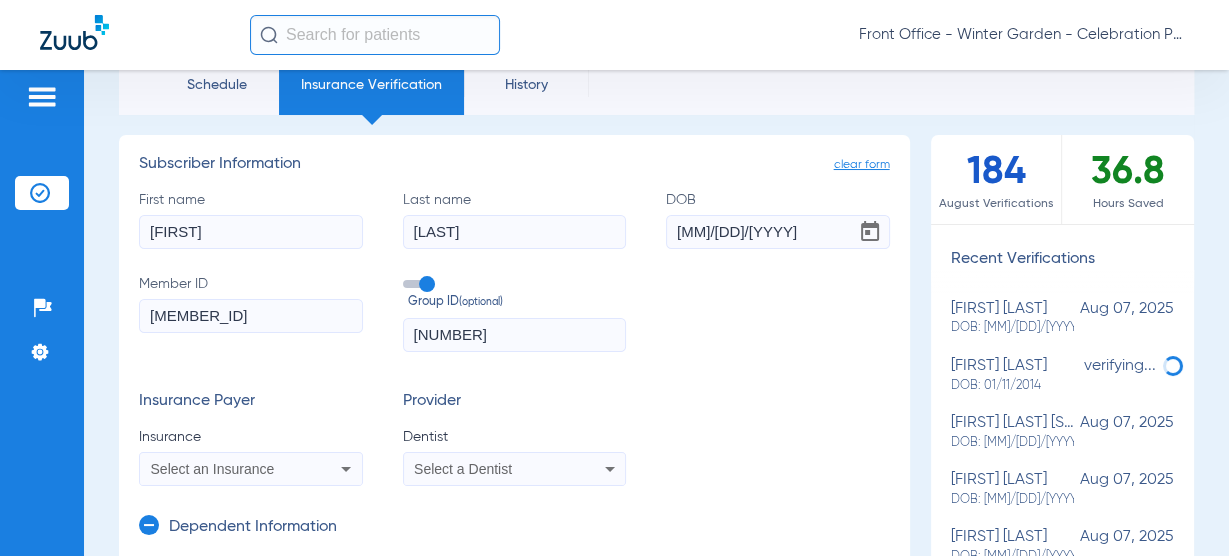 drag, startPoint x: 445, startPoint y: 337, endPoint x: -125, endPoint y: 328, distance: 570.07104 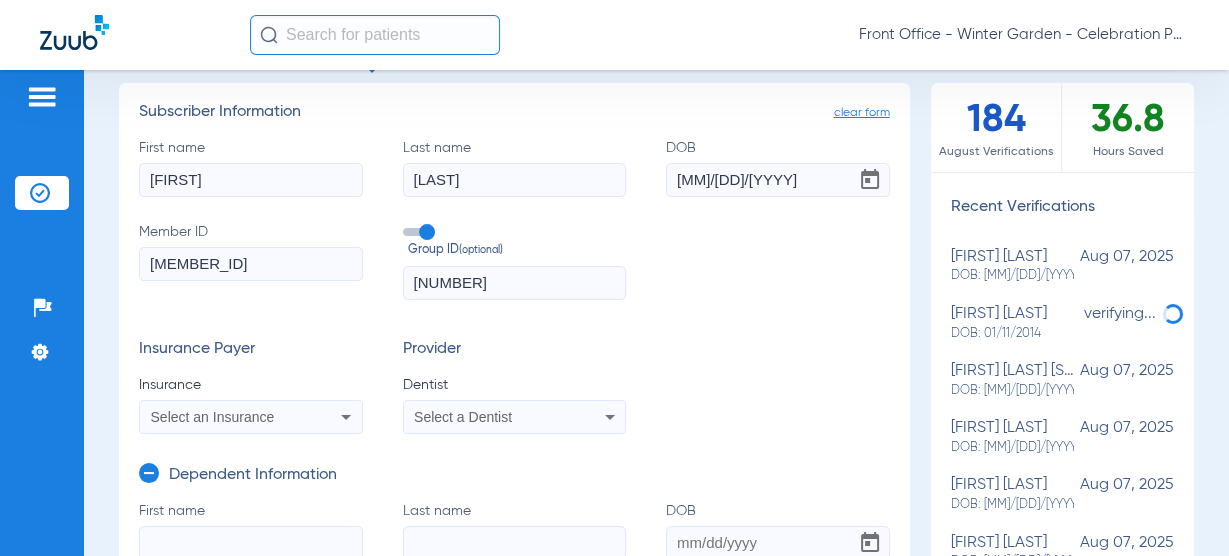 scroll, scrollTop: 160, scrollLeft: 0, axis: vertical 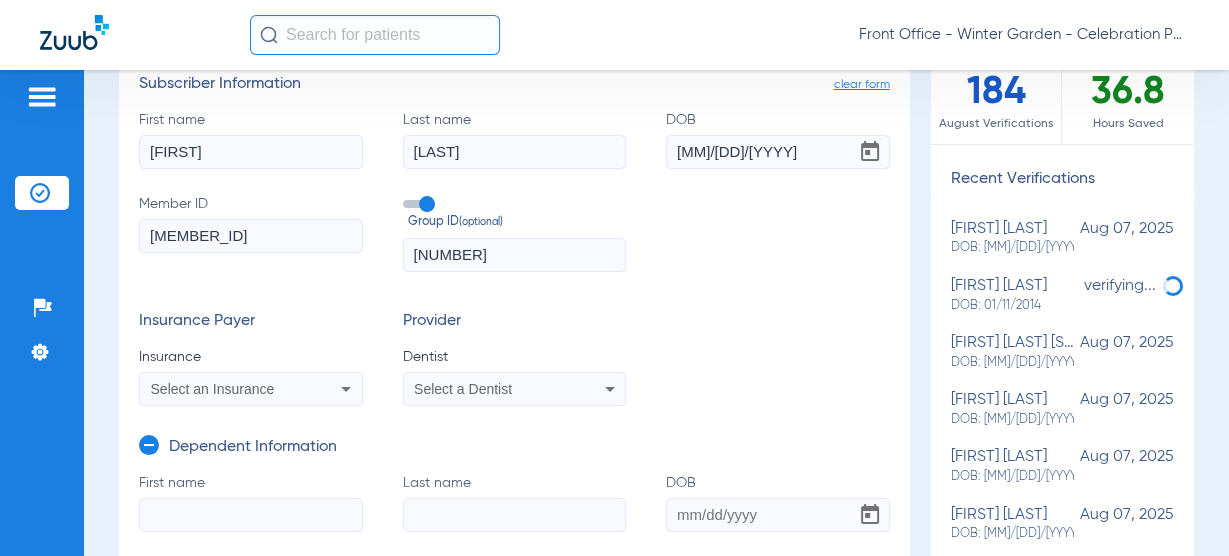 type on "3337200" 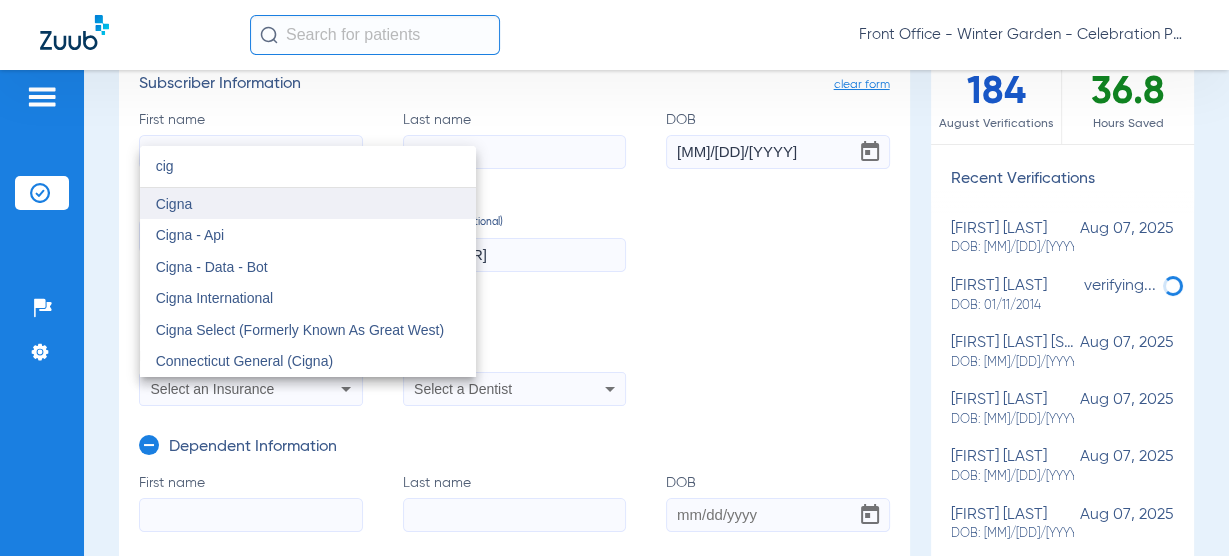 type on "cig" 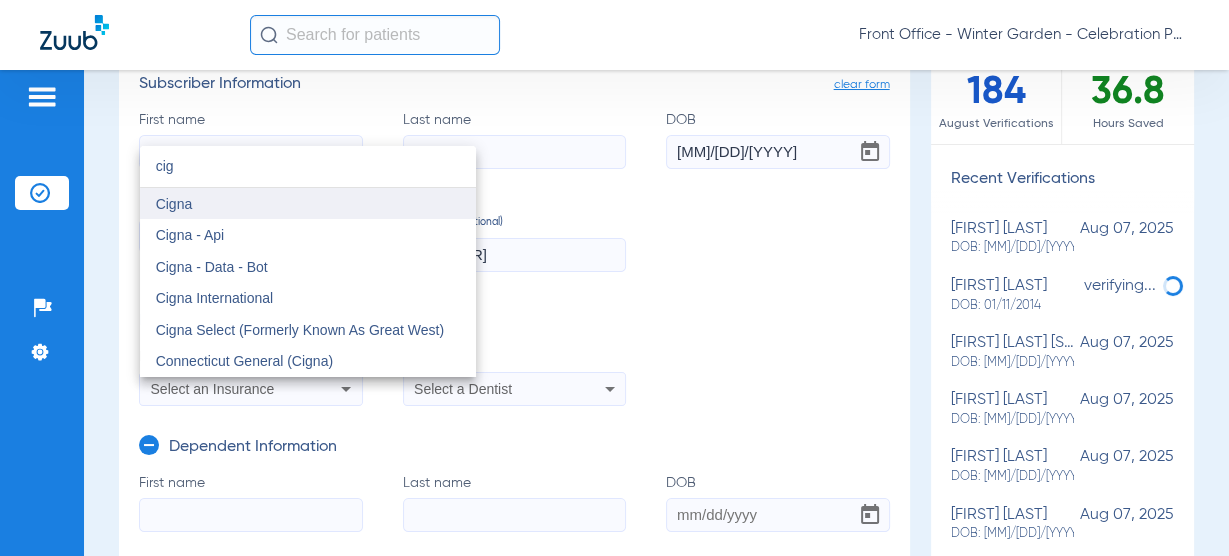 click on "Cigna" at bounding box center (308, 204) 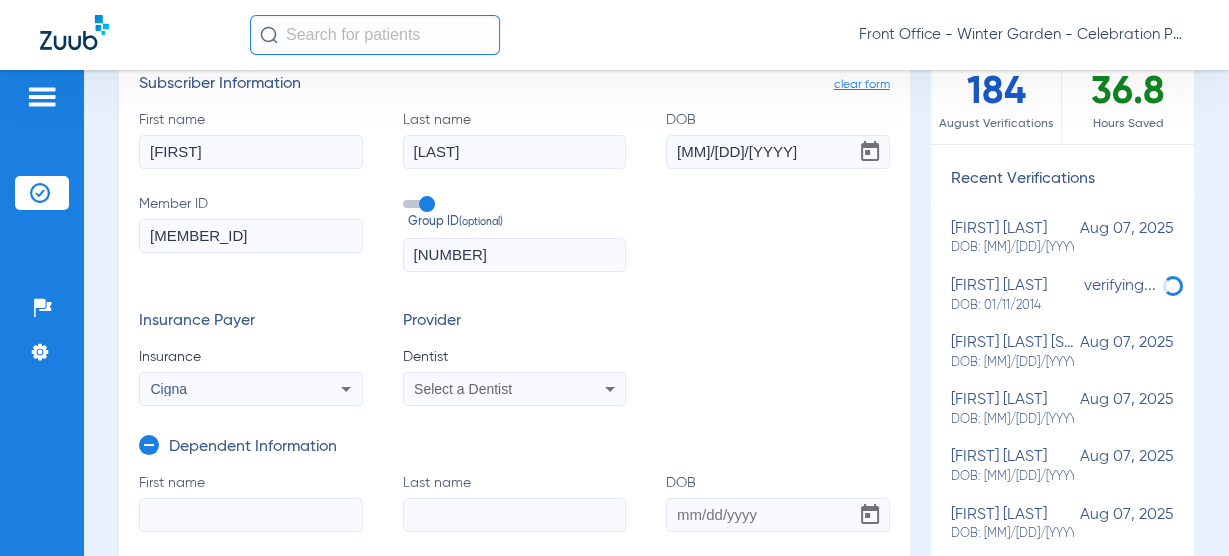click on "Select a Dentist" at bounding box center (463, 389) 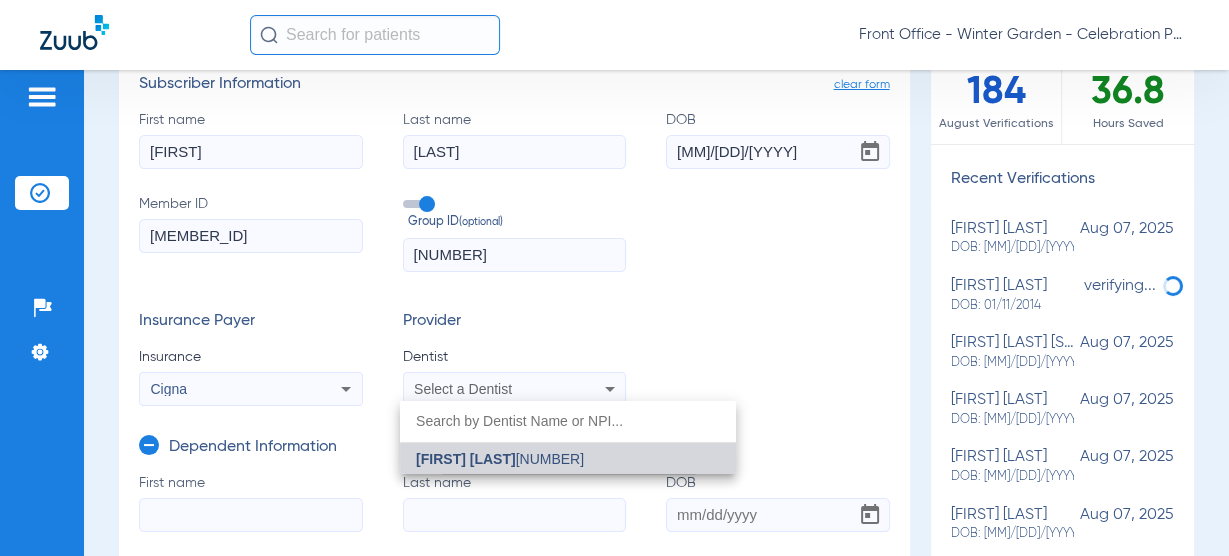 click on "Andrew Gooch" at bounding box center (466, 459) 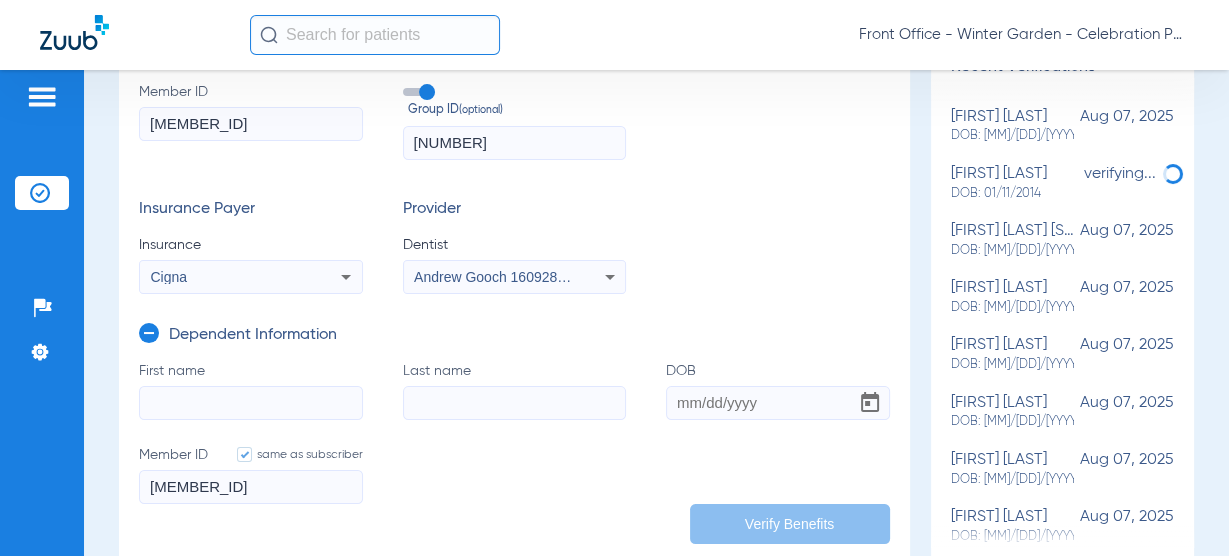 scroll, scrollTop: 400, scrollLeft: 0, axis: vertical 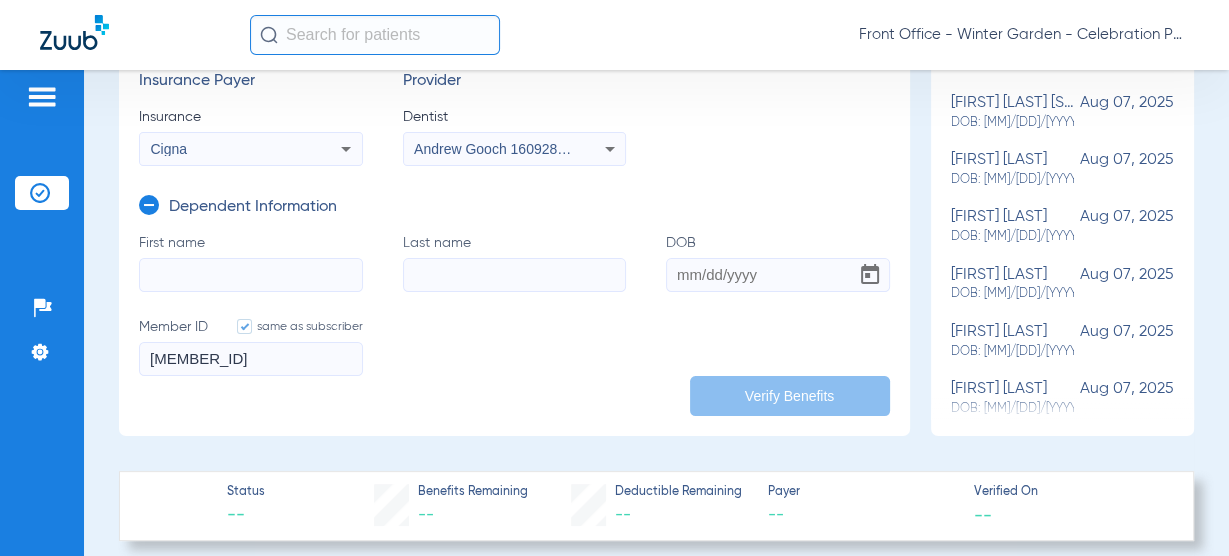 click on "First name" 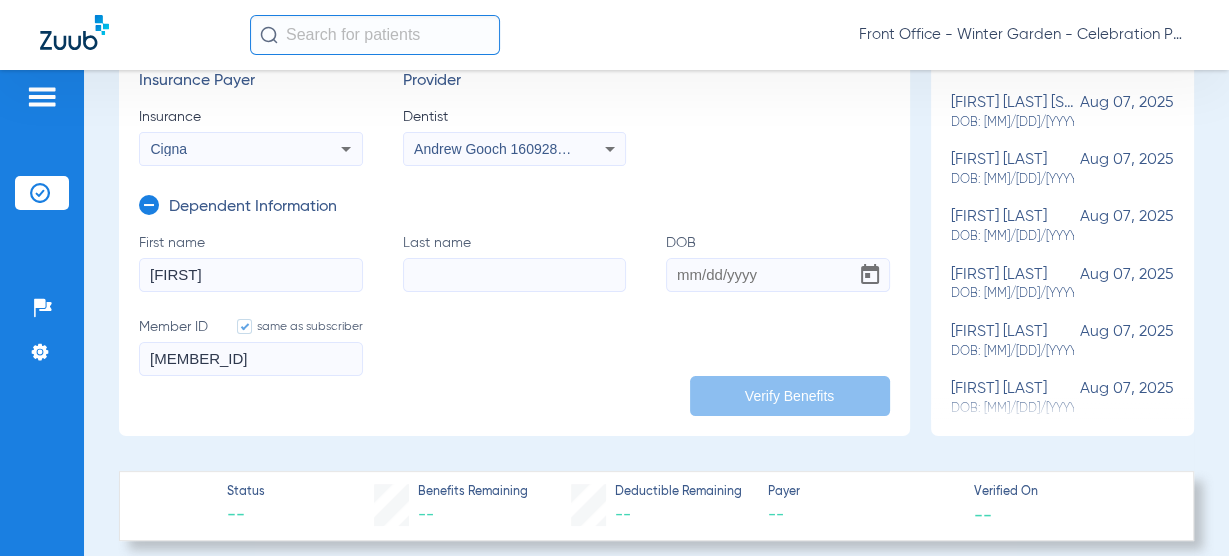 type on "Adelyn" 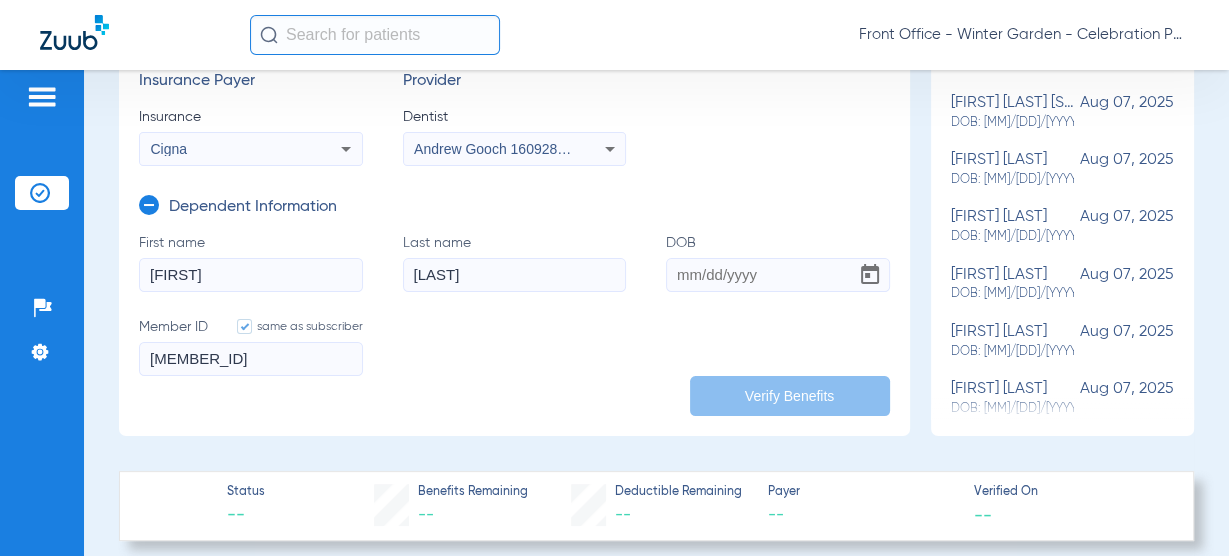type on "Sadis" 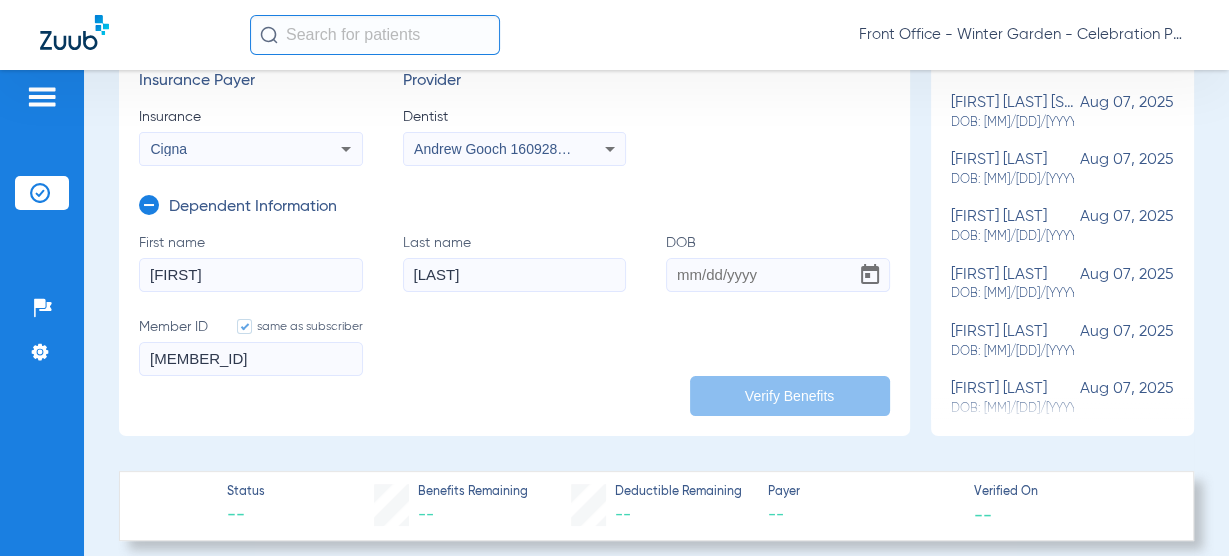 click on "DOB" 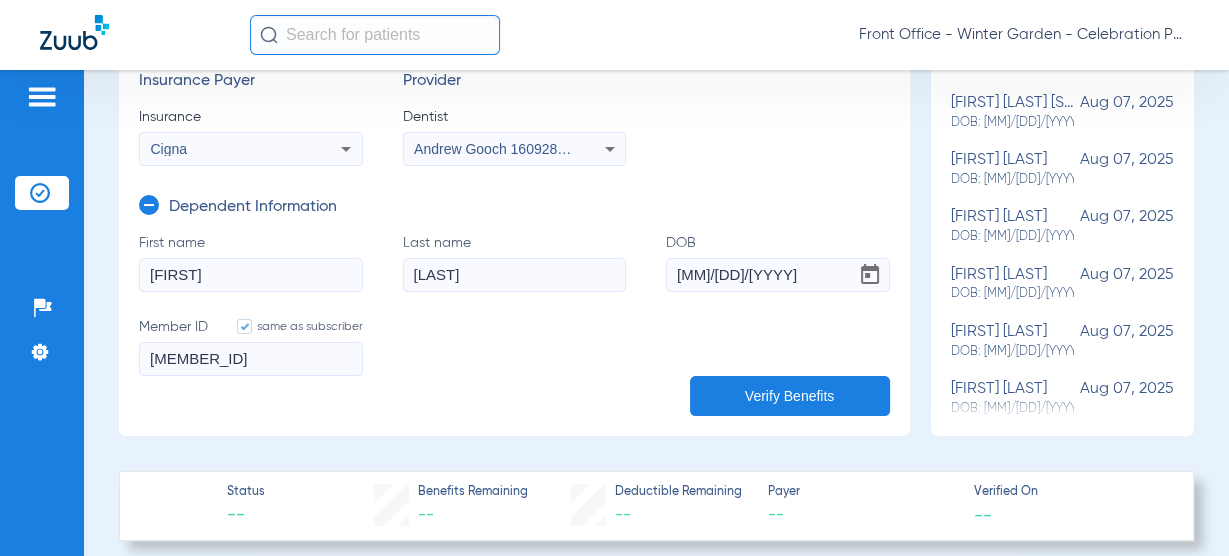 type on "04/03/2022" 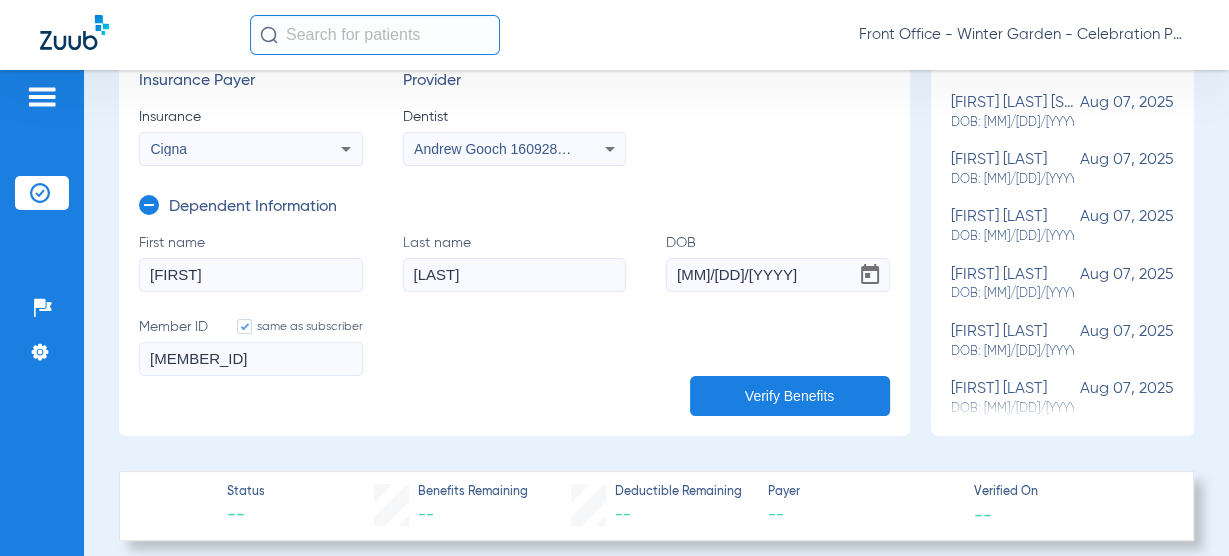 click on "Verify Benefits" 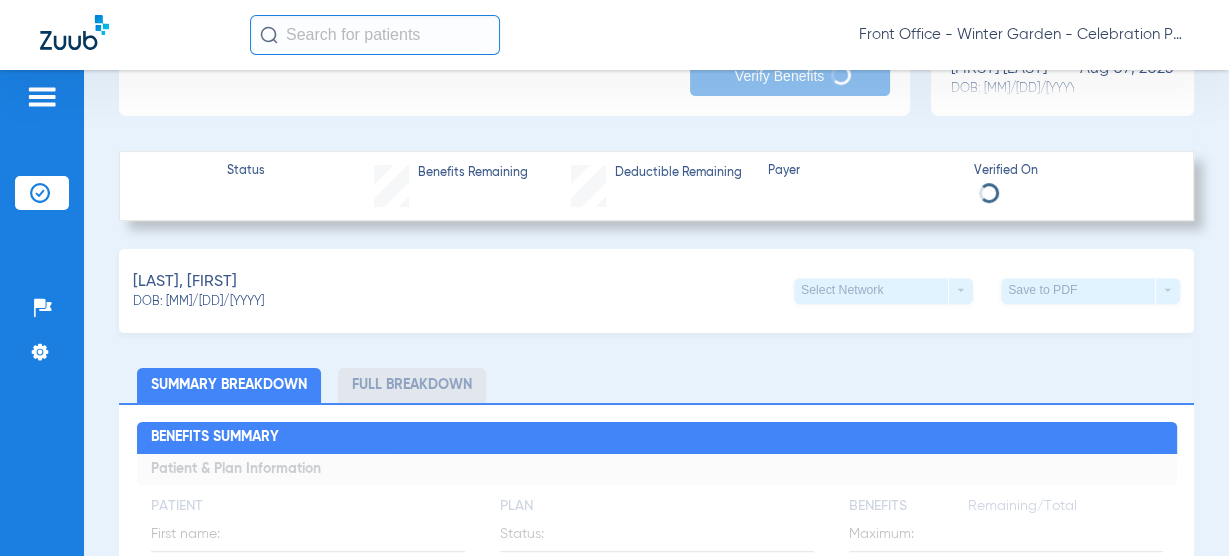 scroll, scrollTop: 160, scrollLeft: 0, axis: vertical 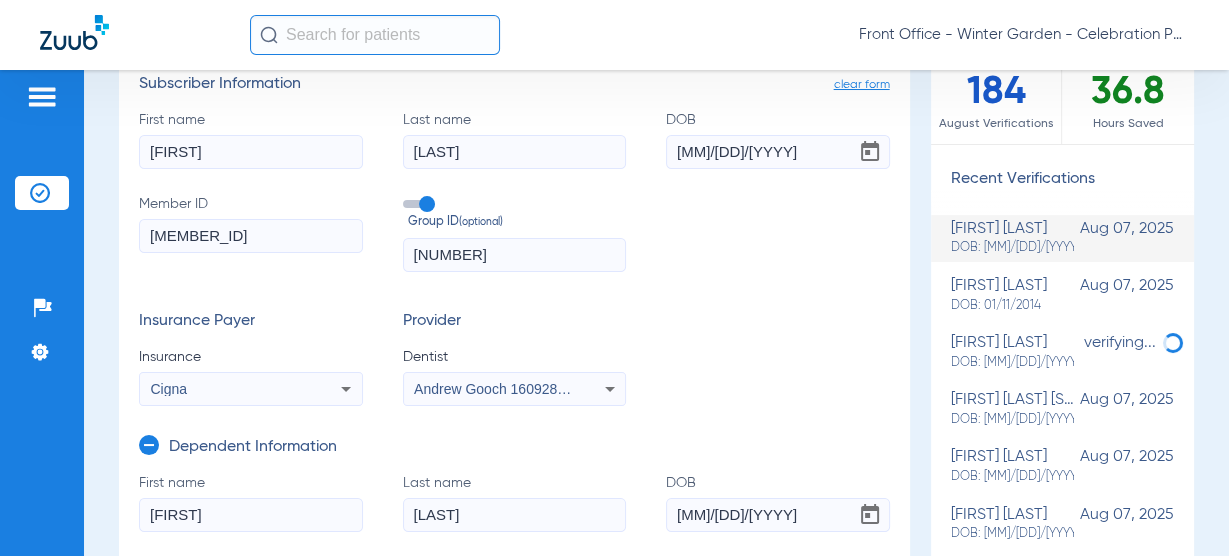 drag, startPoint x: 264, startPoint y: 267, endPoint x: 274, endPoint y: 244, distance: 25.079872 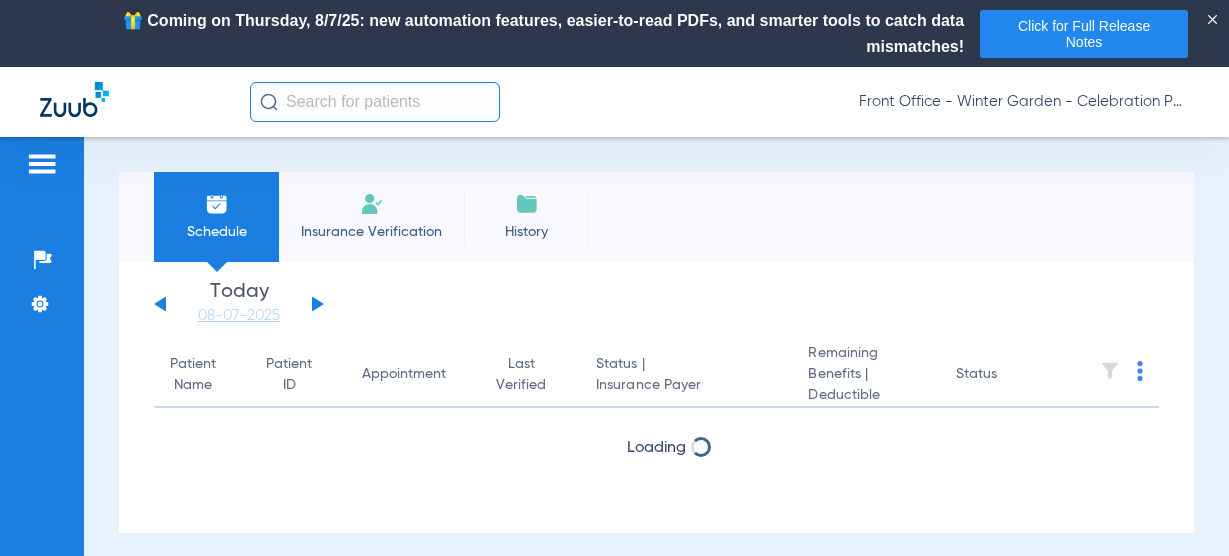scroll, scrollTop: 0, scrollLeft: 0, axis: both 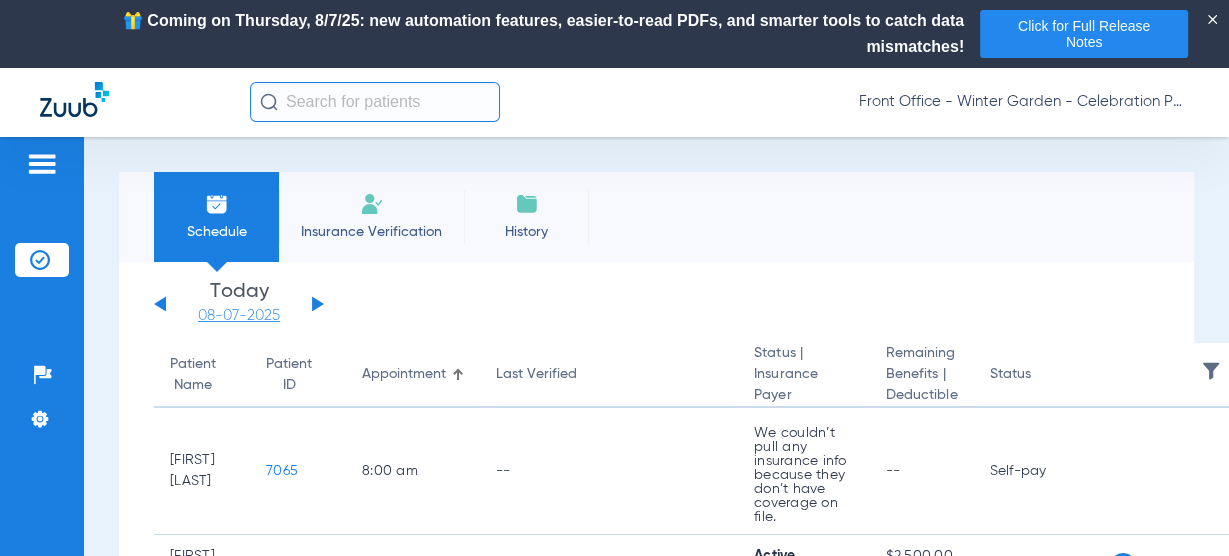 click on "08-07-2025" 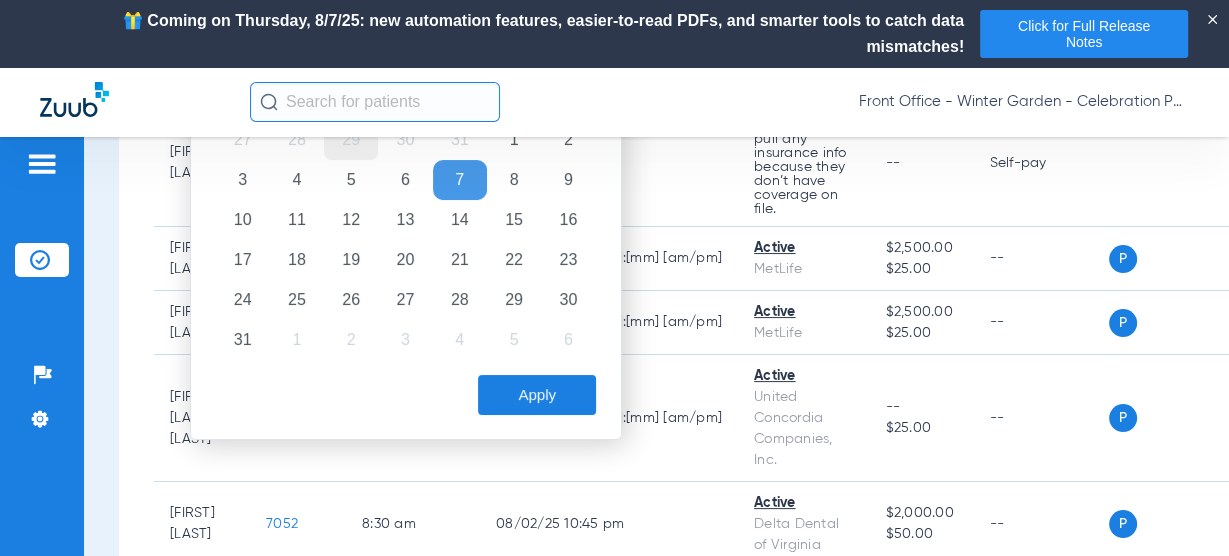 scroll, scrollTop: 240, scrollLeft: 0, axis: vertical 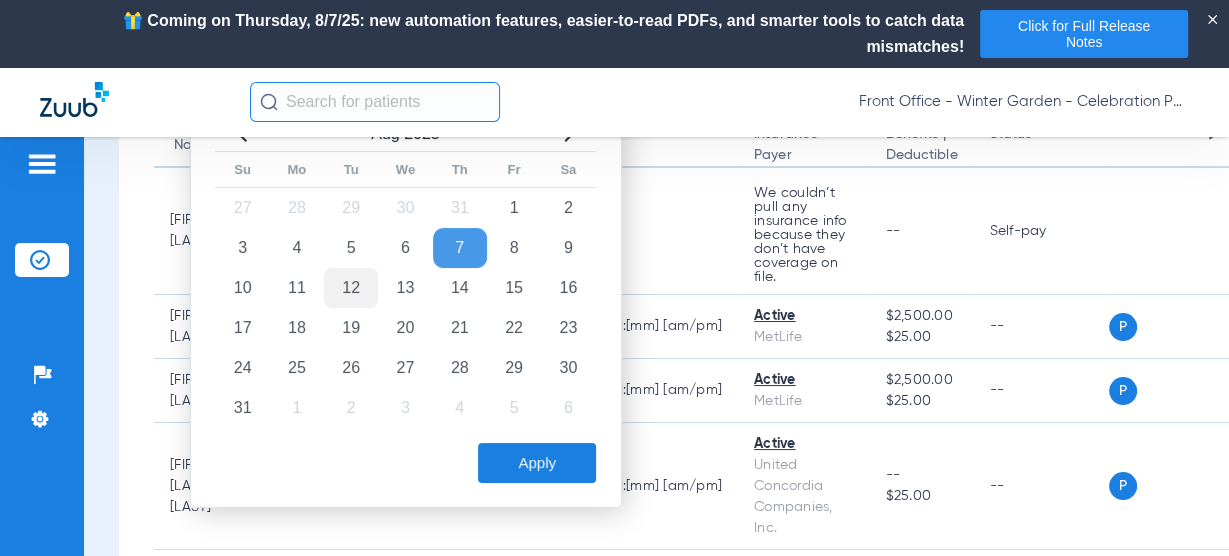 click on "12" 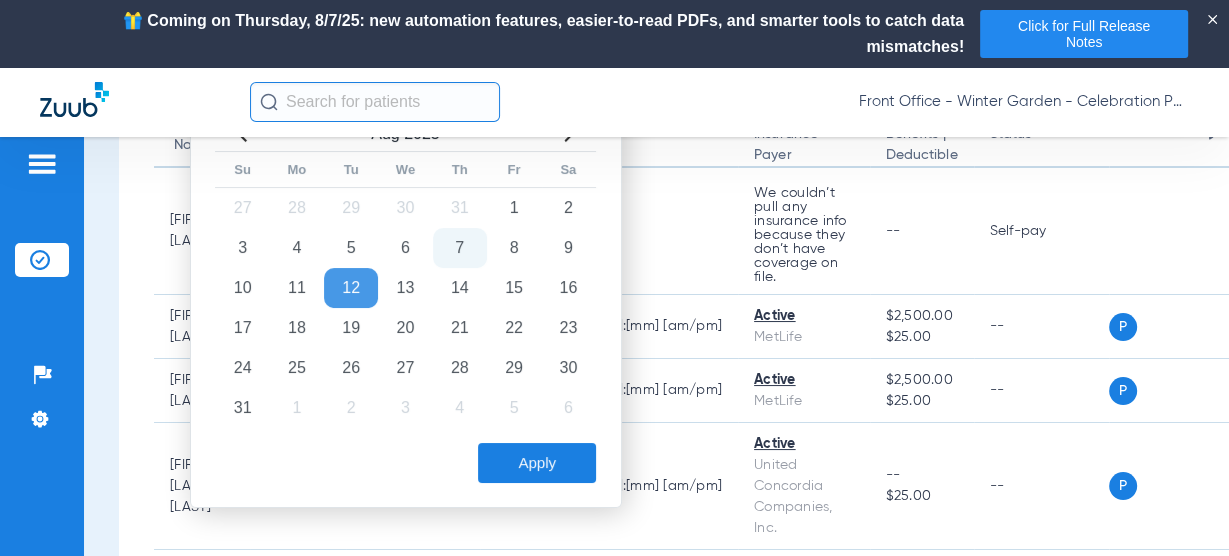 click on "Apply" 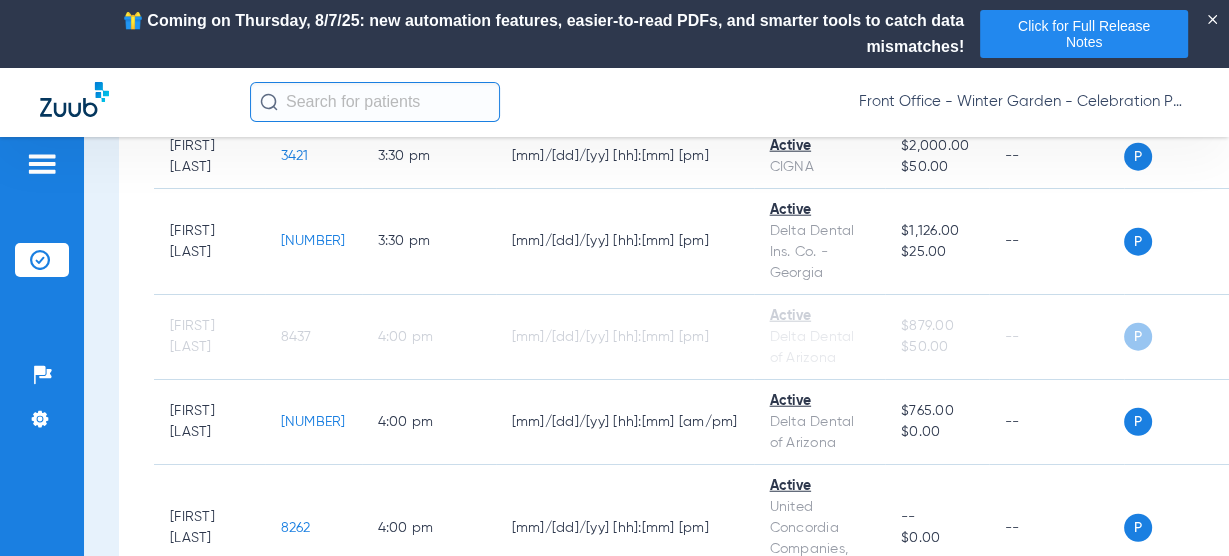 scroll, scrollTop: 4087, scrollLeft: 0, axis: vertical 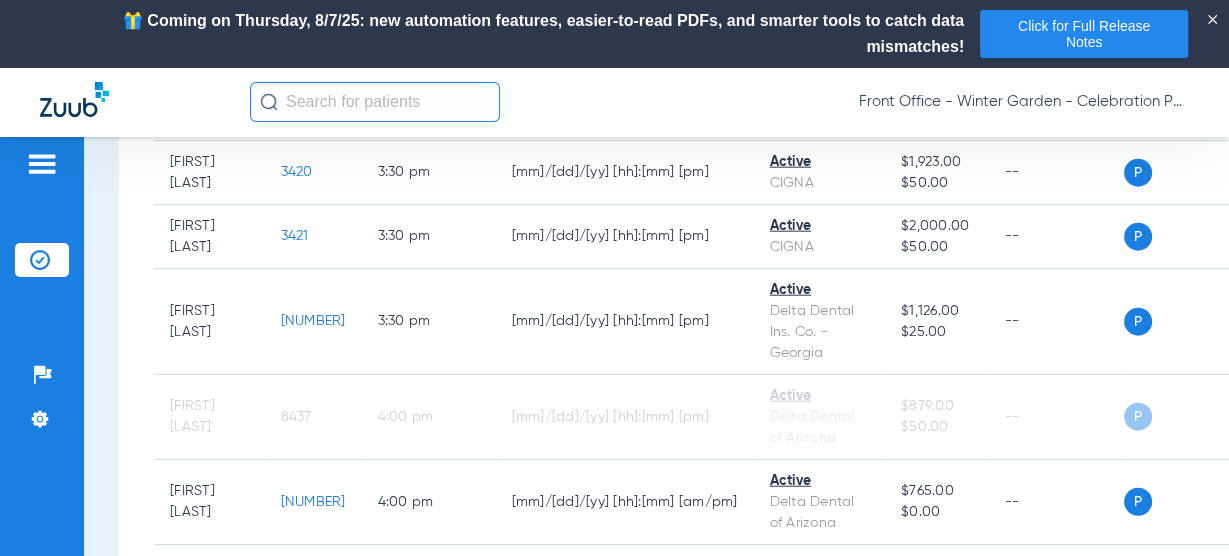 click on "7857" 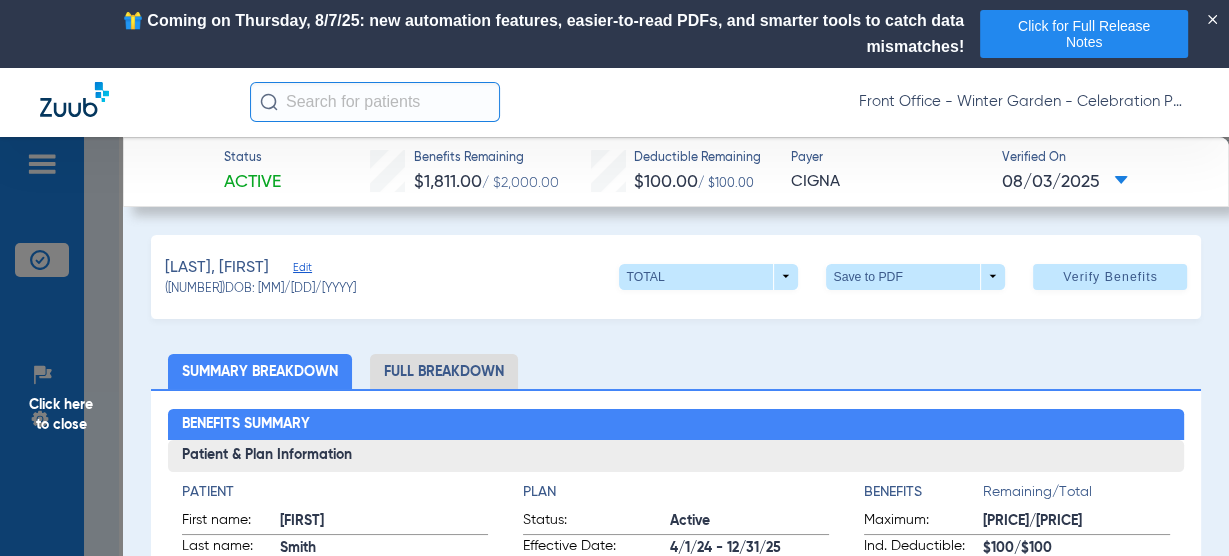 drag, startPoint x: 10, startPoint y: 389, endPoint x: 23, endPoint y: 389, distance: 13 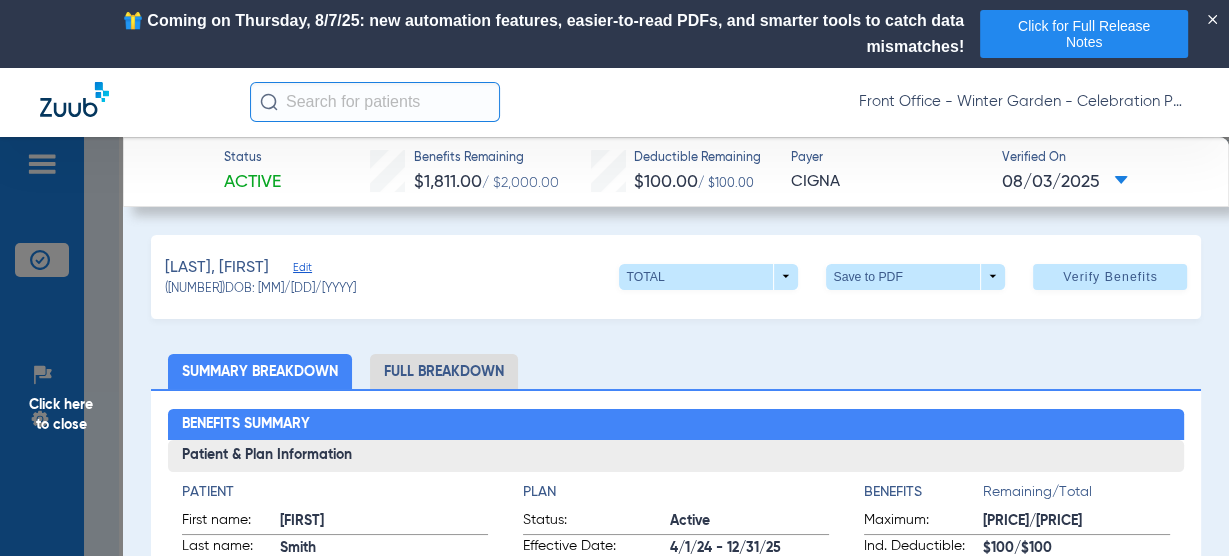 click on "Click here to close" 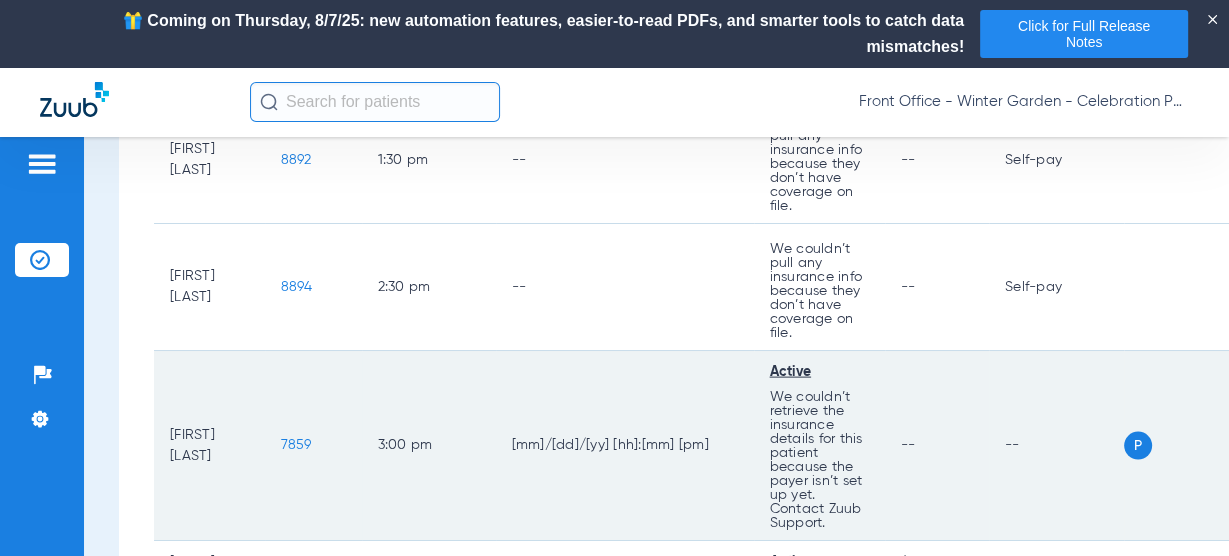 scroll, scrollTop: 3447, scrollLeft: 0, axis: vertical 